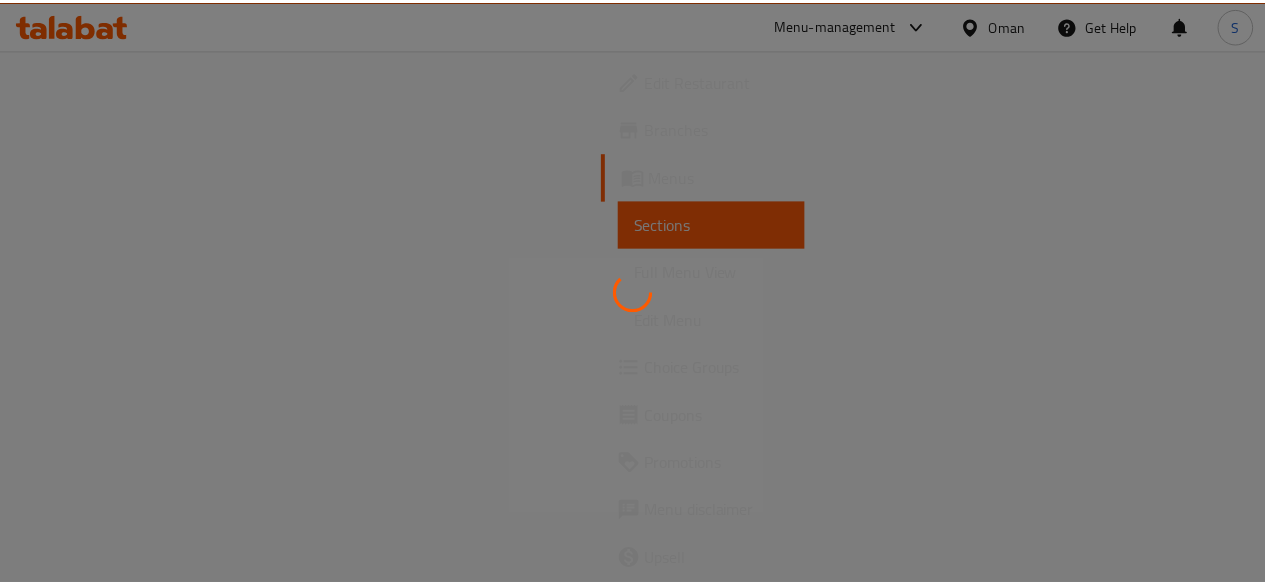 scroll, scrollTop: 0, scrollLeft: 0, axis: both 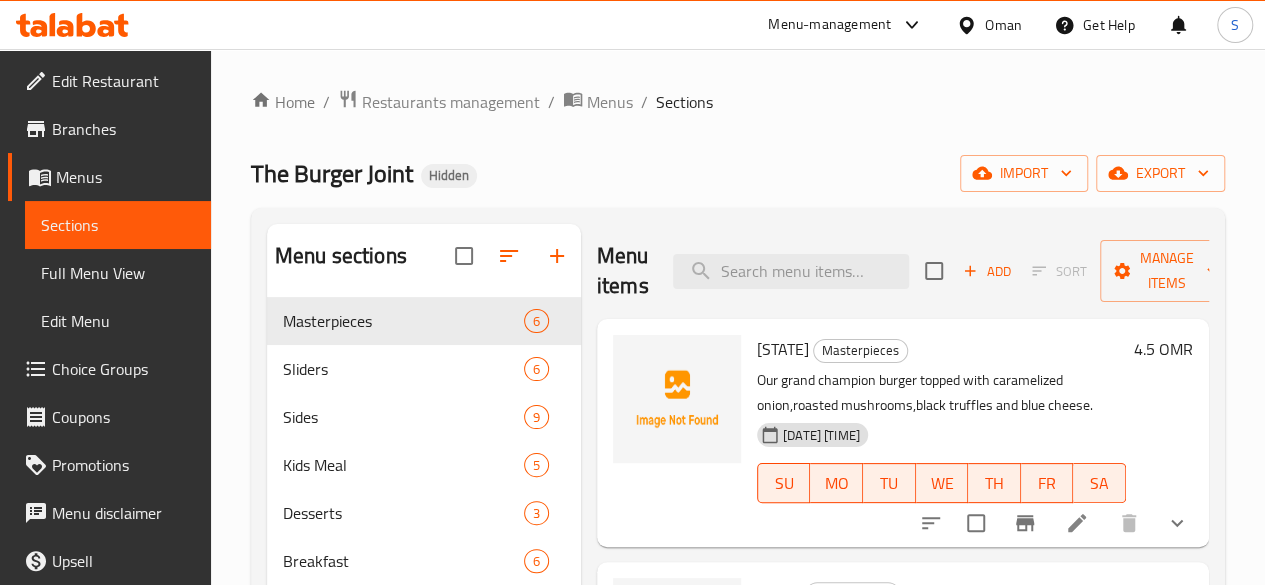 click 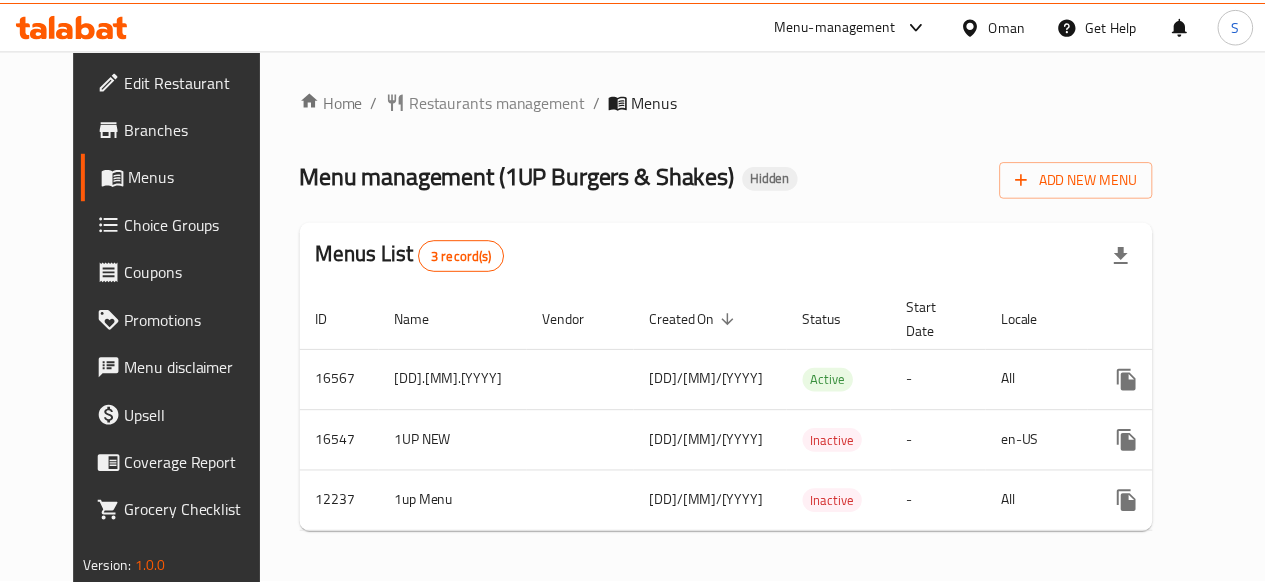scroll, scrollTop: 0, scrollLeft: 0, axis: both 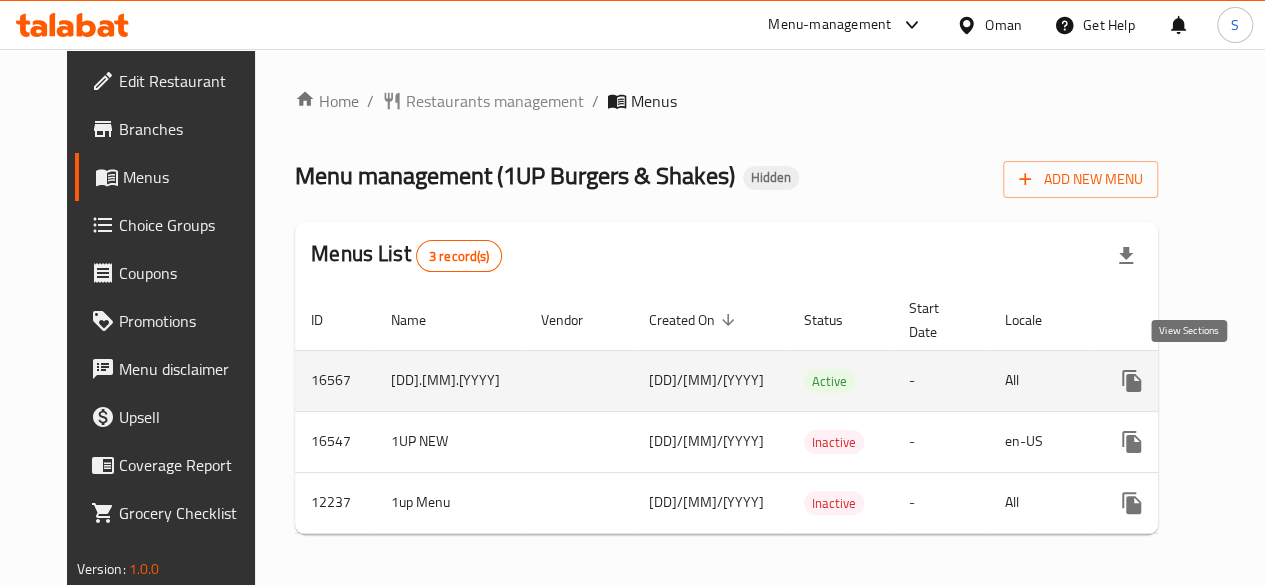 click 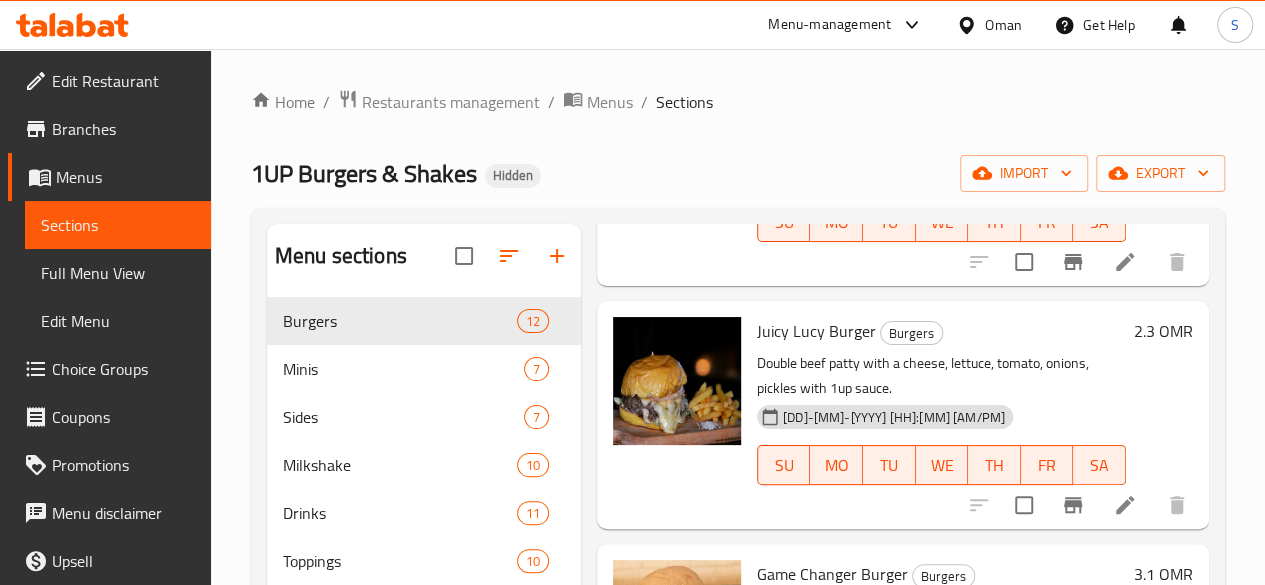 scroll, scrollTop: 2216, scrollLeft: 0, axis: vertical 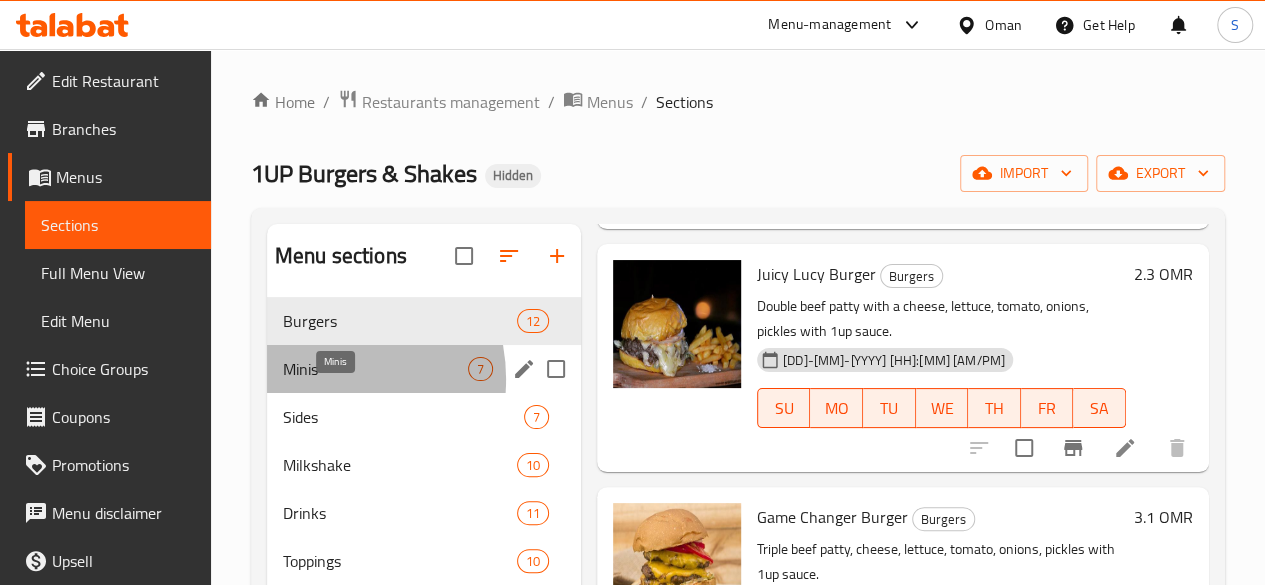 click on "Minis" at bounding box center [375, 369] 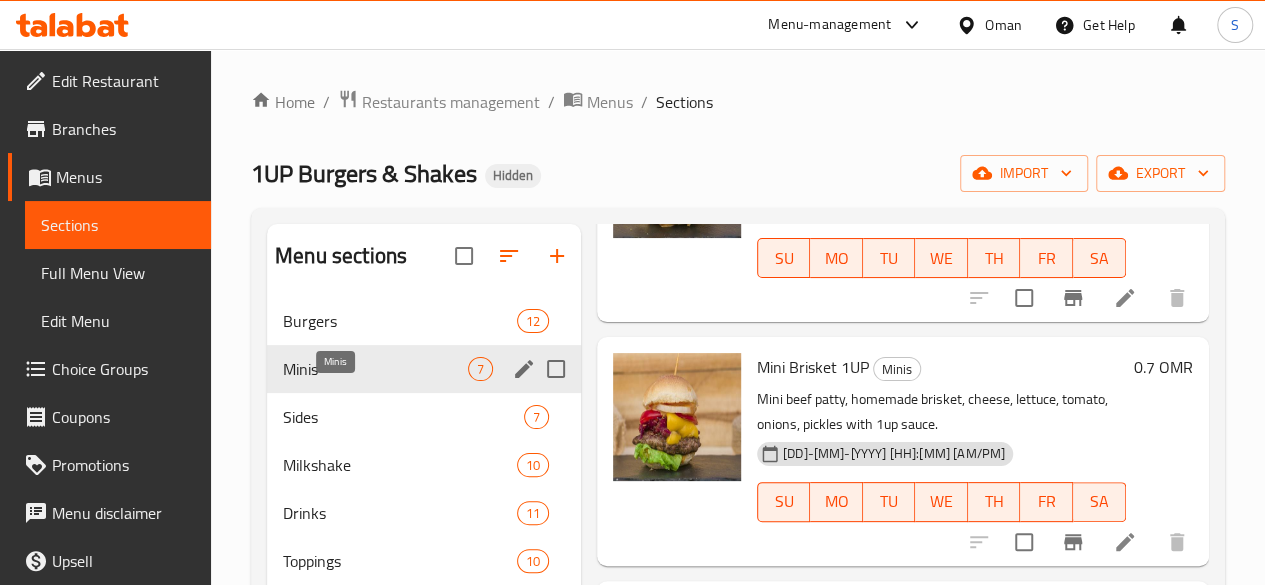 scroll, scrollTop: 1098, scrollLeft: 0, axis: vertical 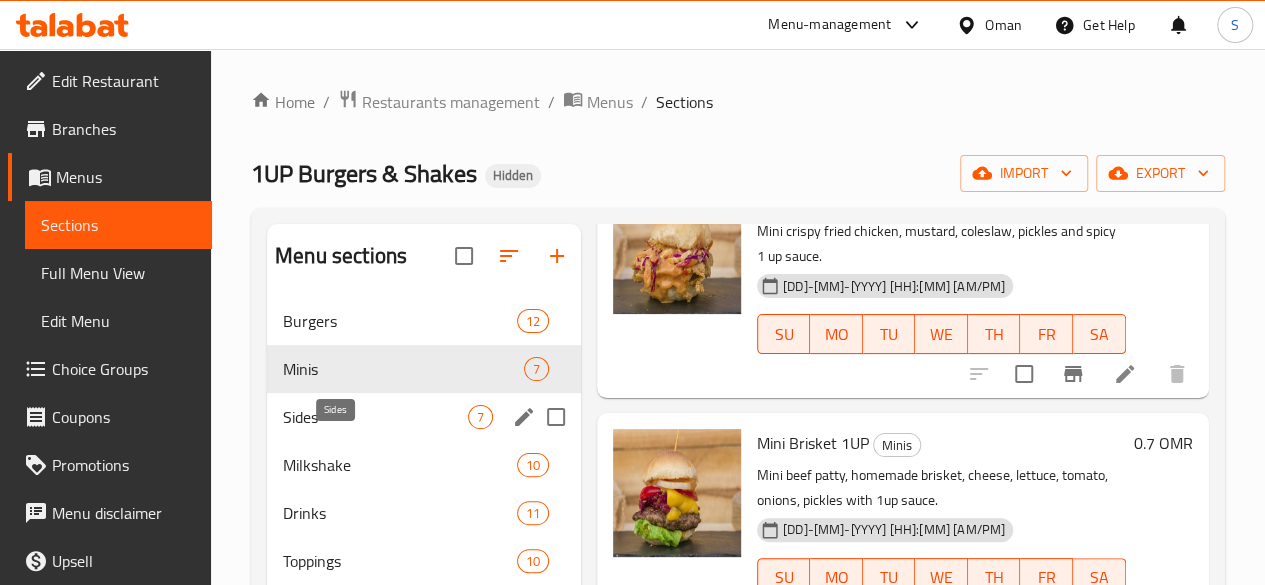 click on "Sides" at bounding box center [375, 417] 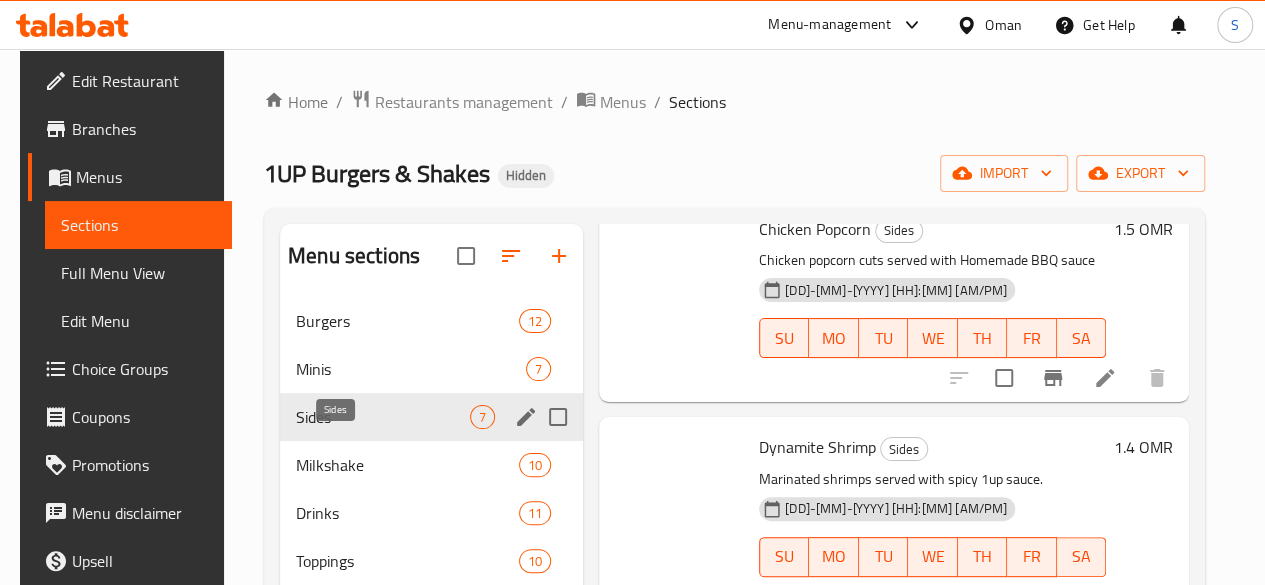 scroll, scrollTop: 1014, scrollLeft: 0, axis: vertical 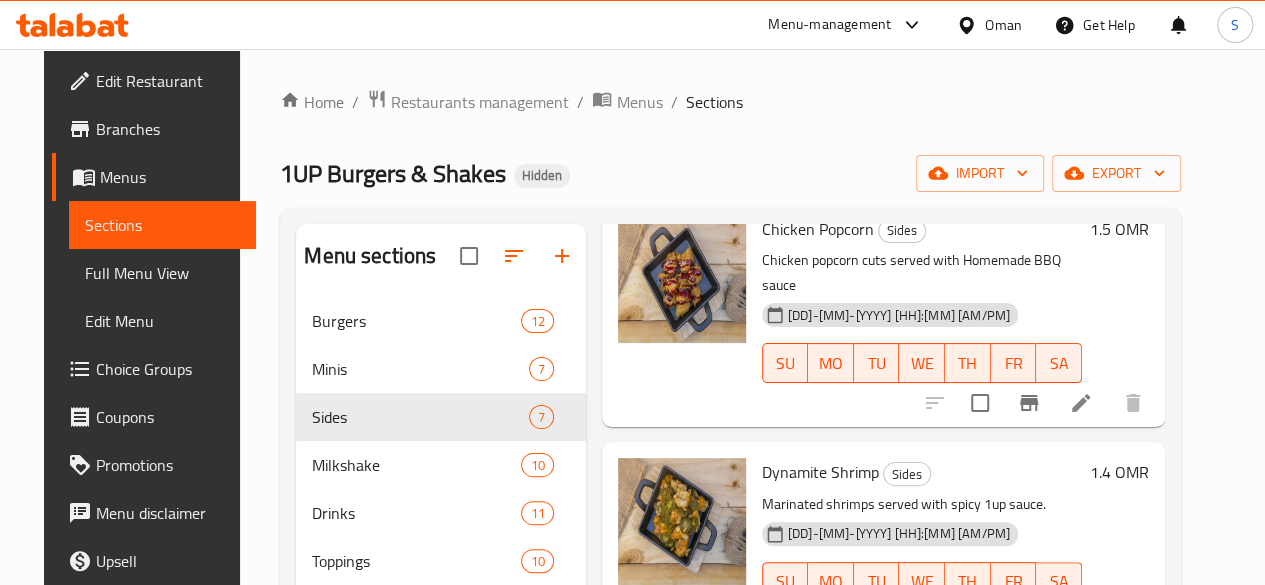click 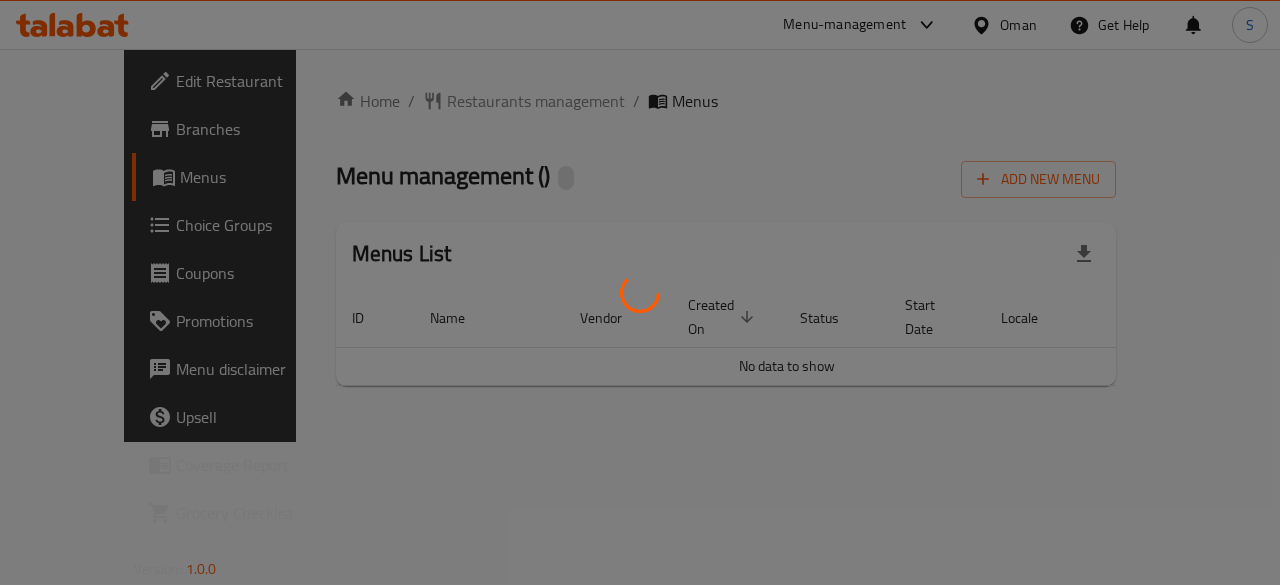 scroll, scrollTop: 0, scrollLeft: 0, axis: both 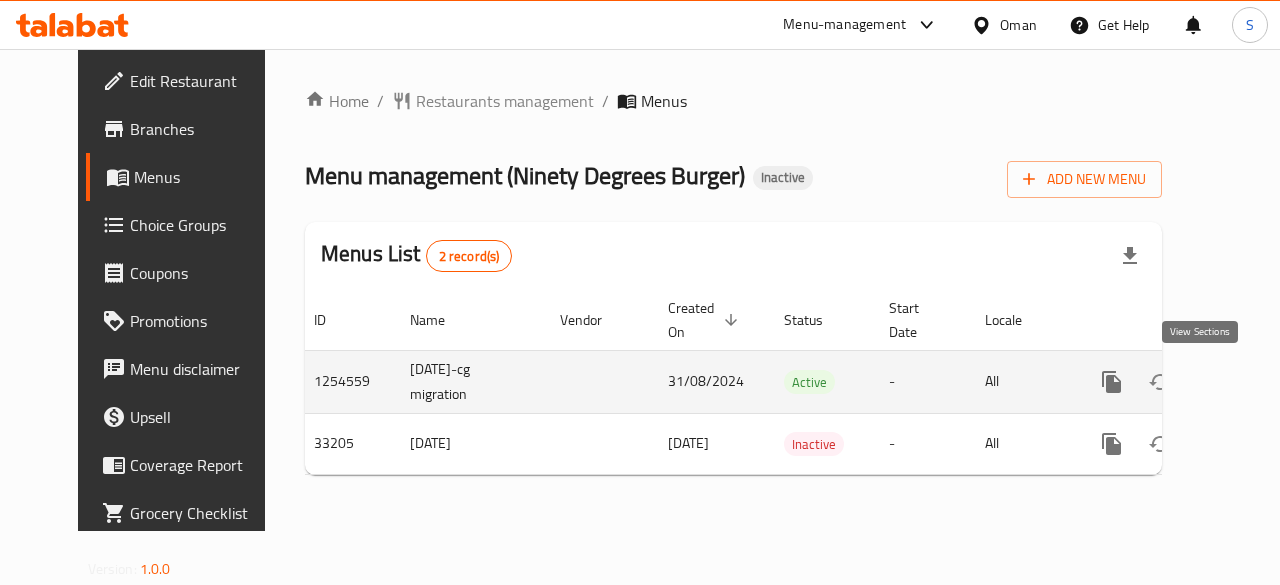 click 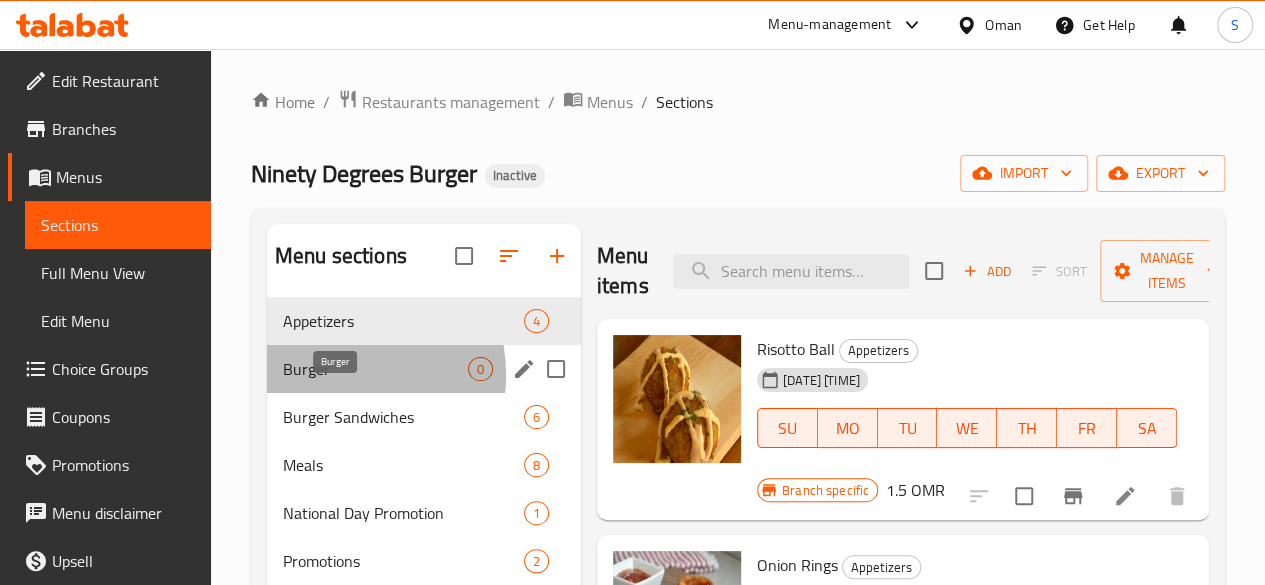 click on "Burger" at bounding box center (375, 369) 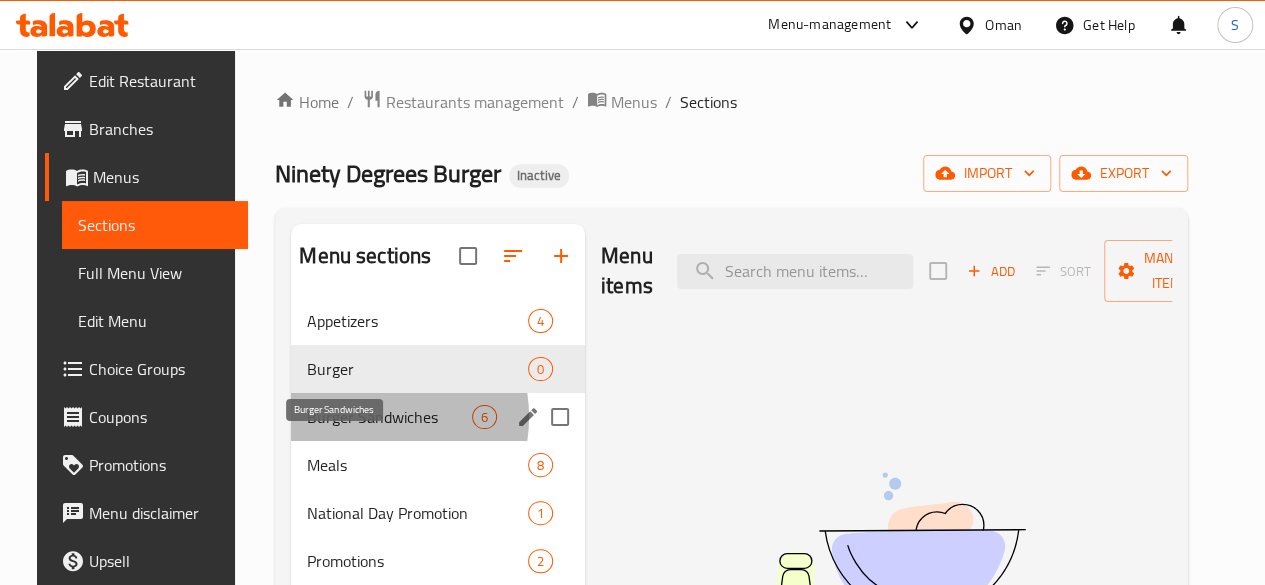 click on "Burger Sandwiches" at bounding box center [389, 417] 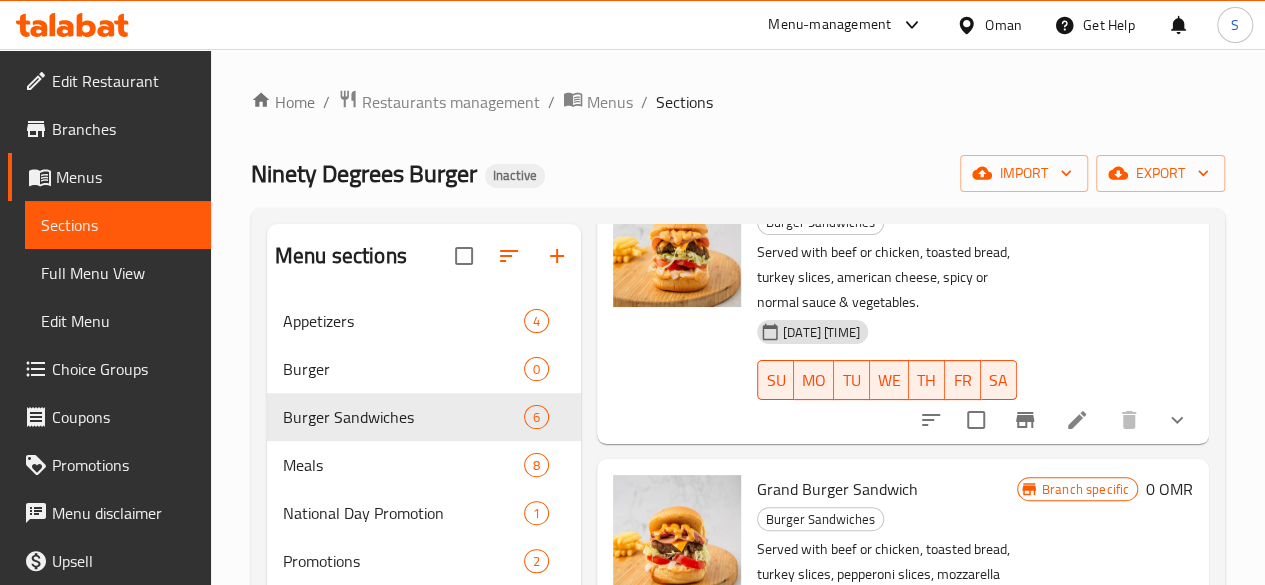 scroll, scrollTop: 1056, scrollLeft: 0, axis: vertical 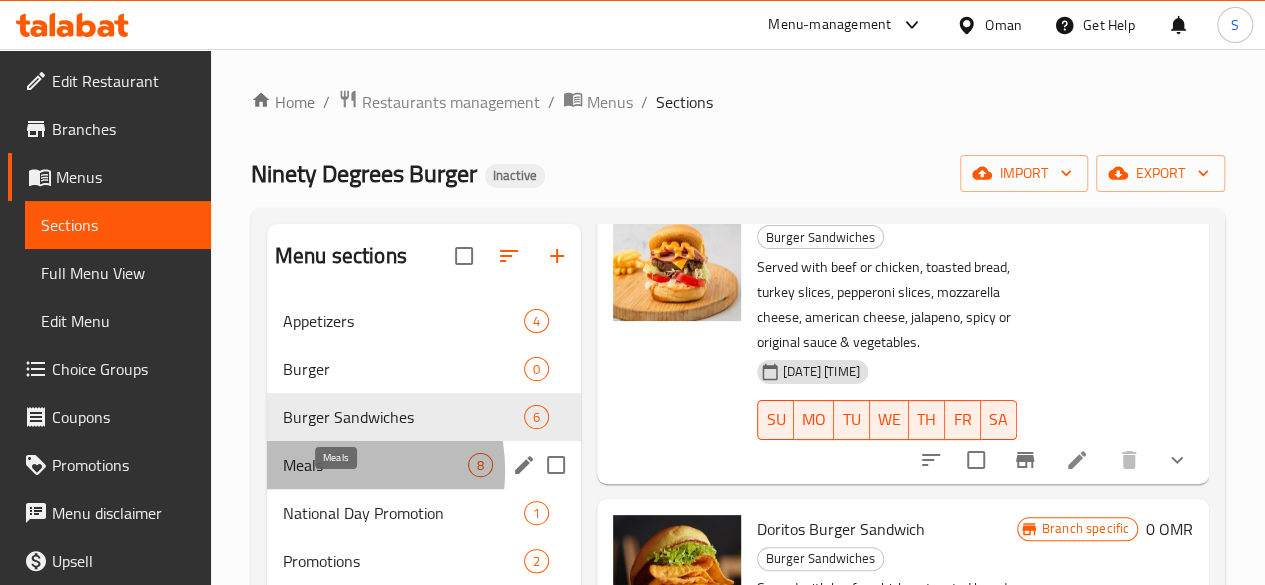 click on "Meals" at bounding box center (375, 465) 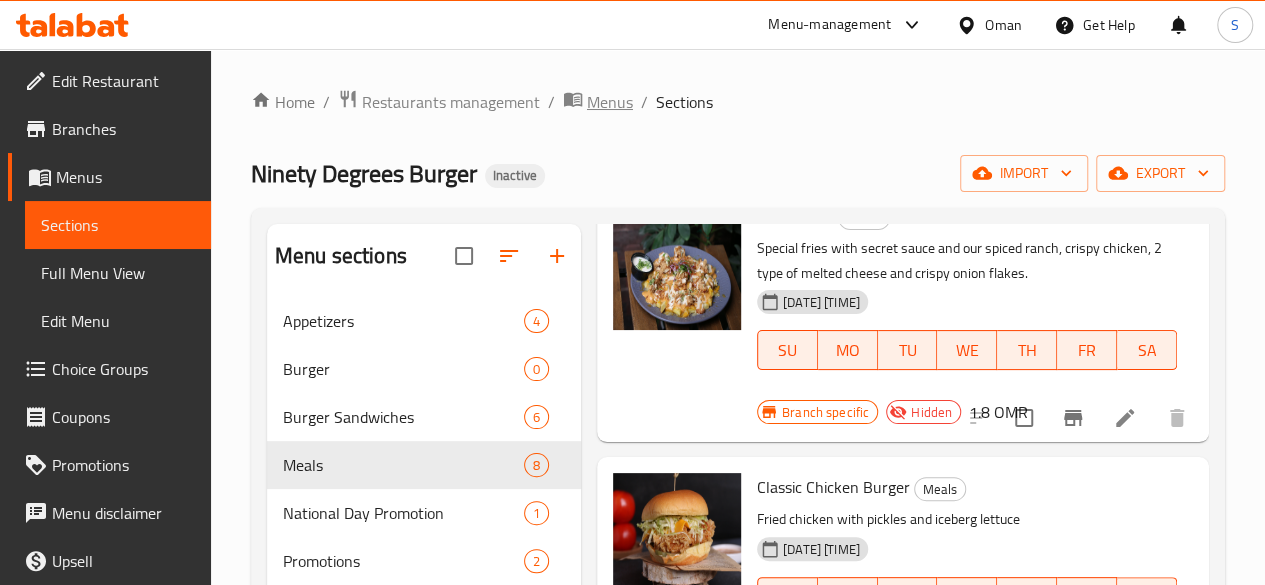 click on "Menus" at bounding box center (610, 102) 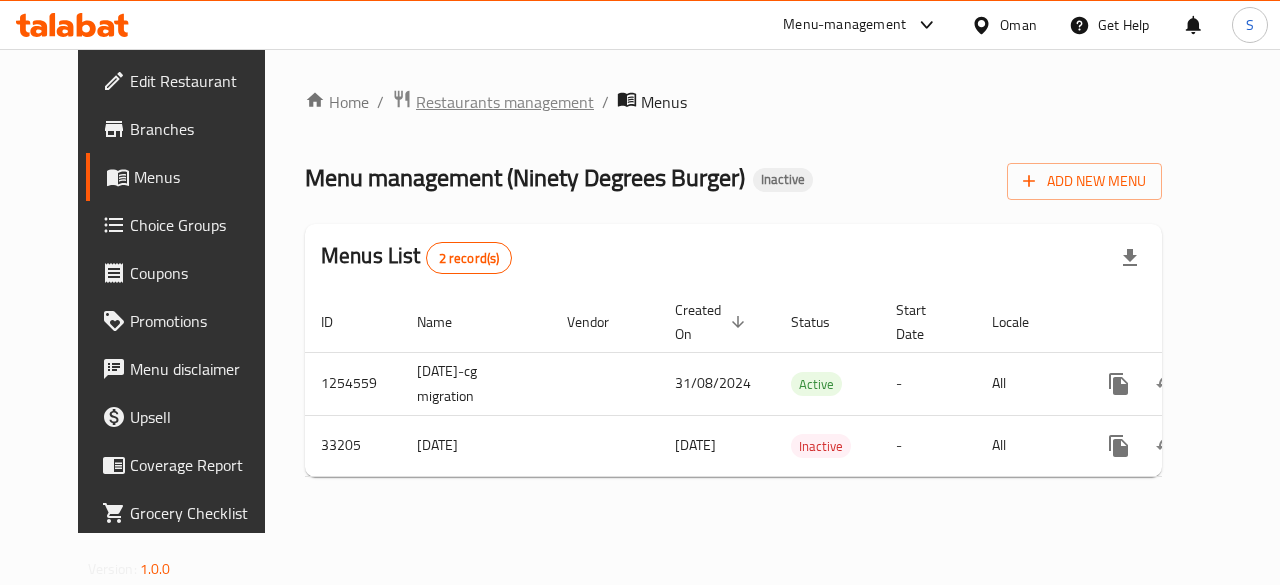 click on "Restaurants management" at bounding box center (505, 102) 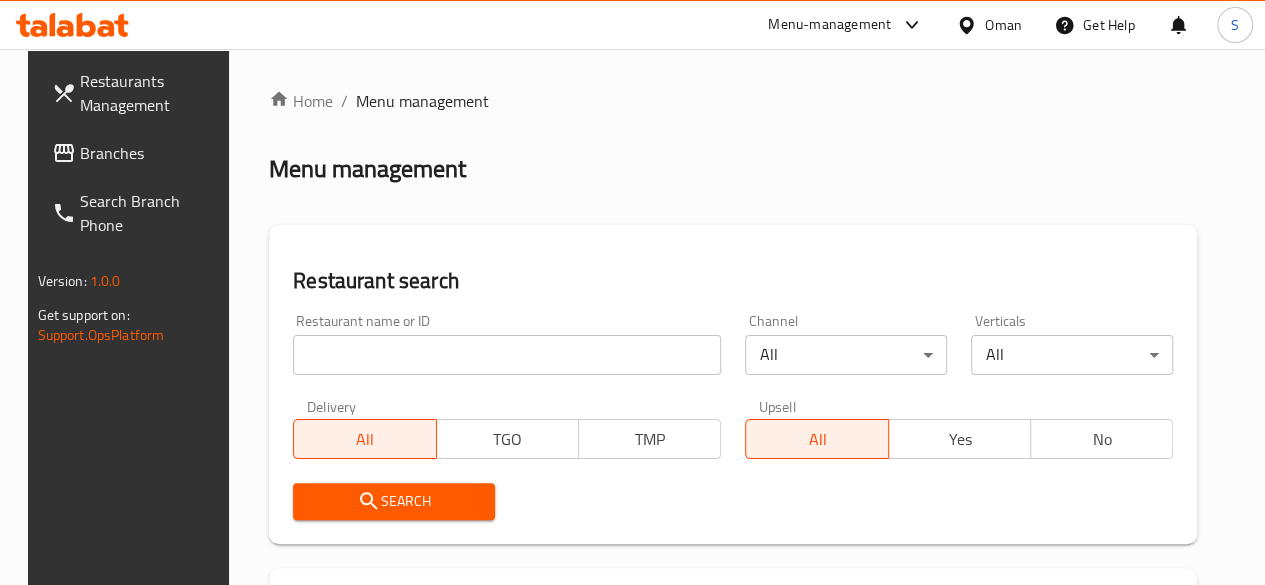 click at bounding box center (507, 355) 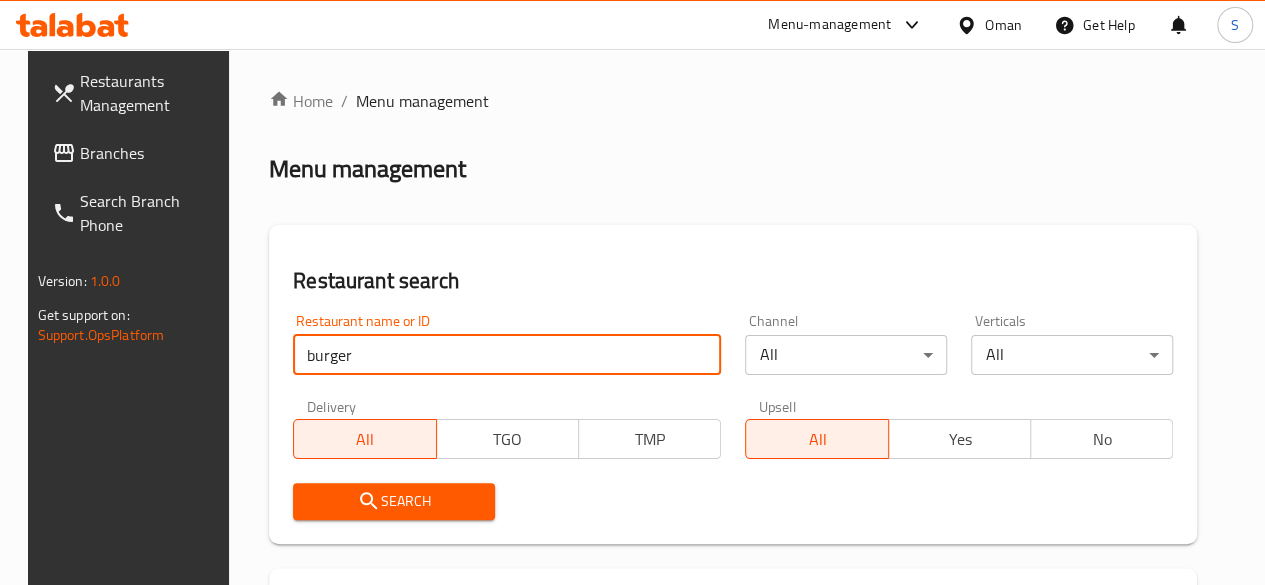 type on "burger" 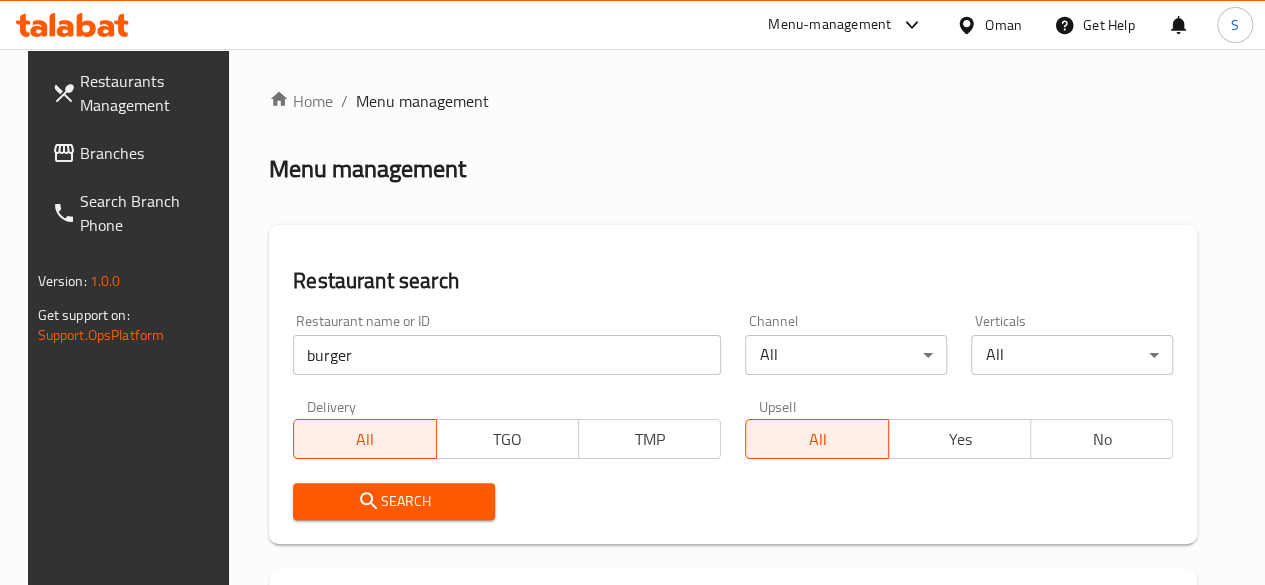 click on "Search" at bounding box center (394, 501) 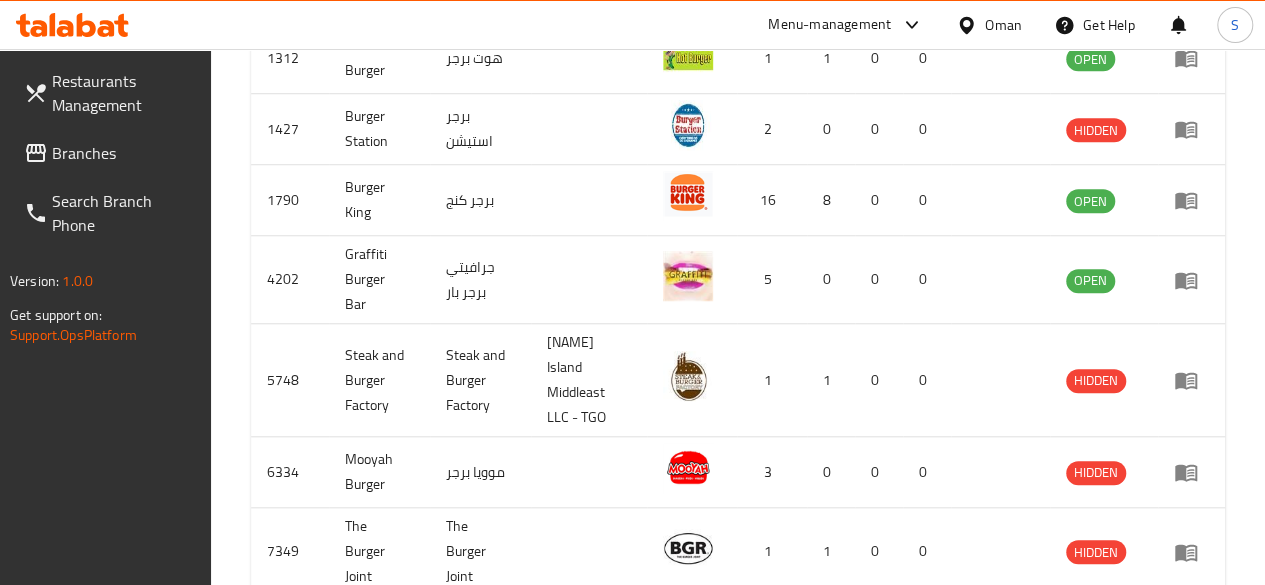 scroll, scrollTop: 1049, scrollLeft: 0, axis: vertical 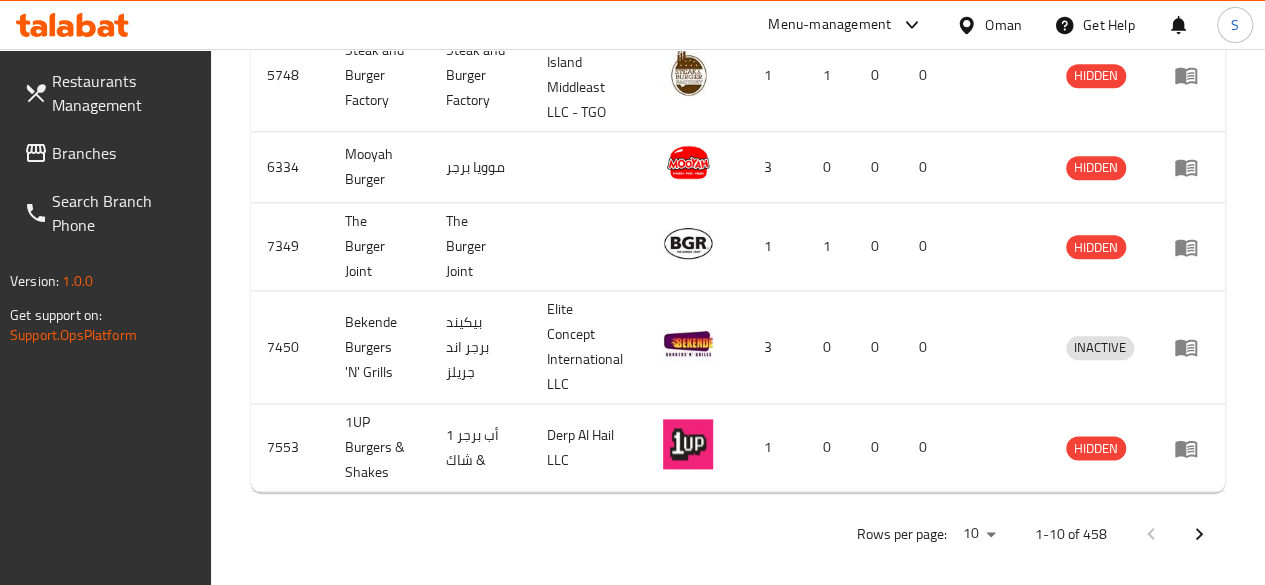 click 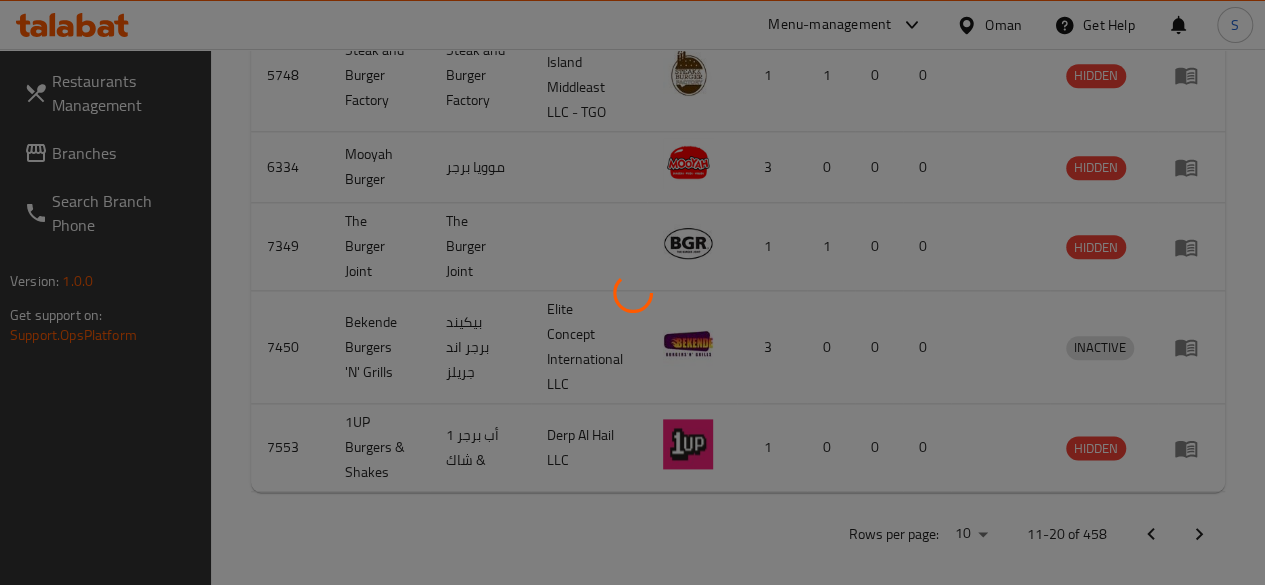 click at bounding box center (632, 292) 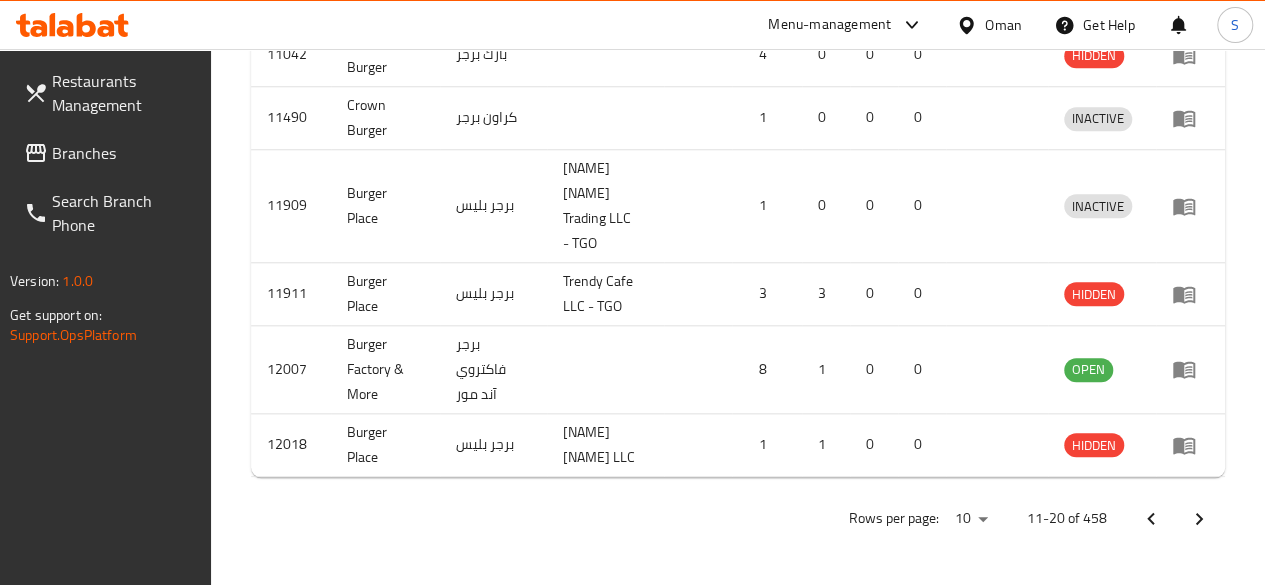 scroll, scrollTop: 999, scrollLeft: 0, axis: vertical 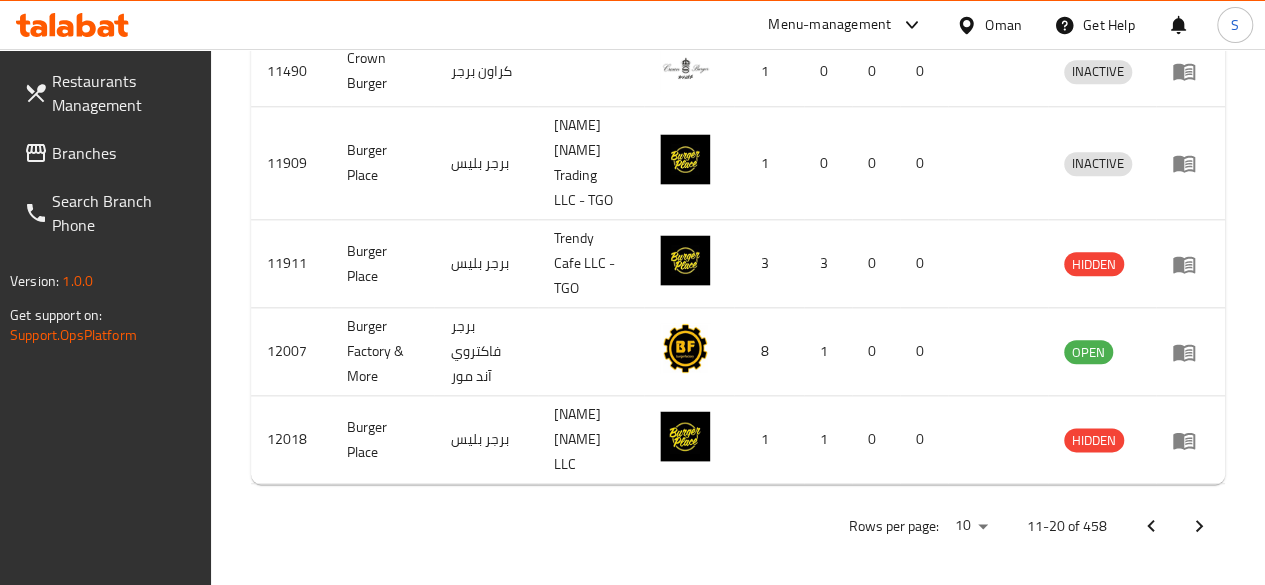 click 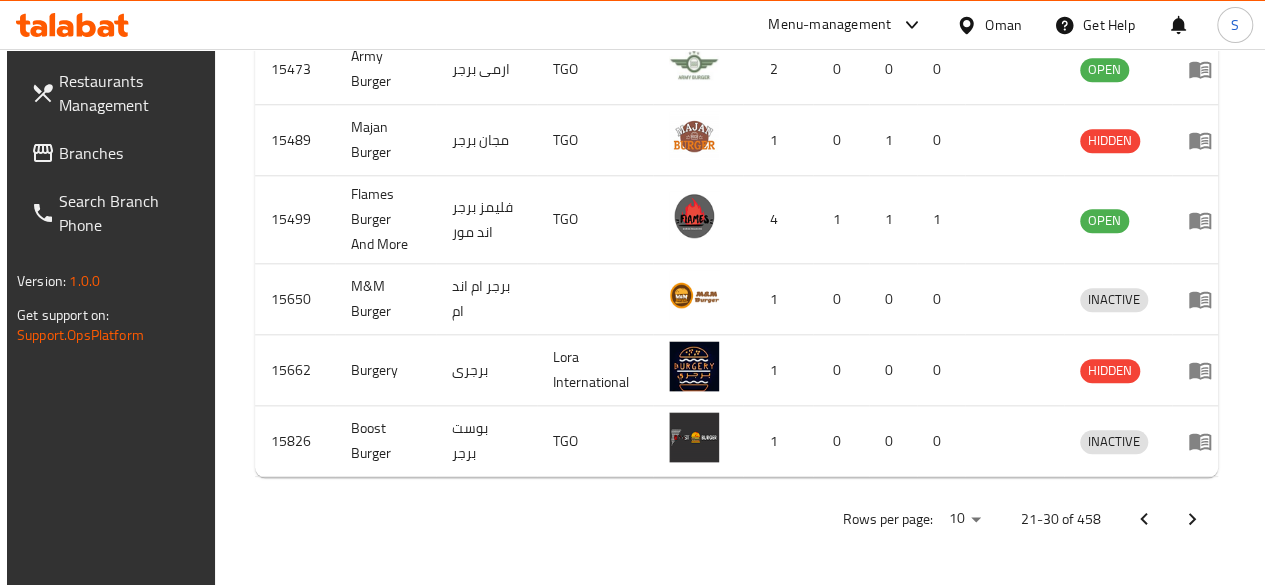 scroll, scrollTop: 947, scrollLeft: 0, axis: vertical 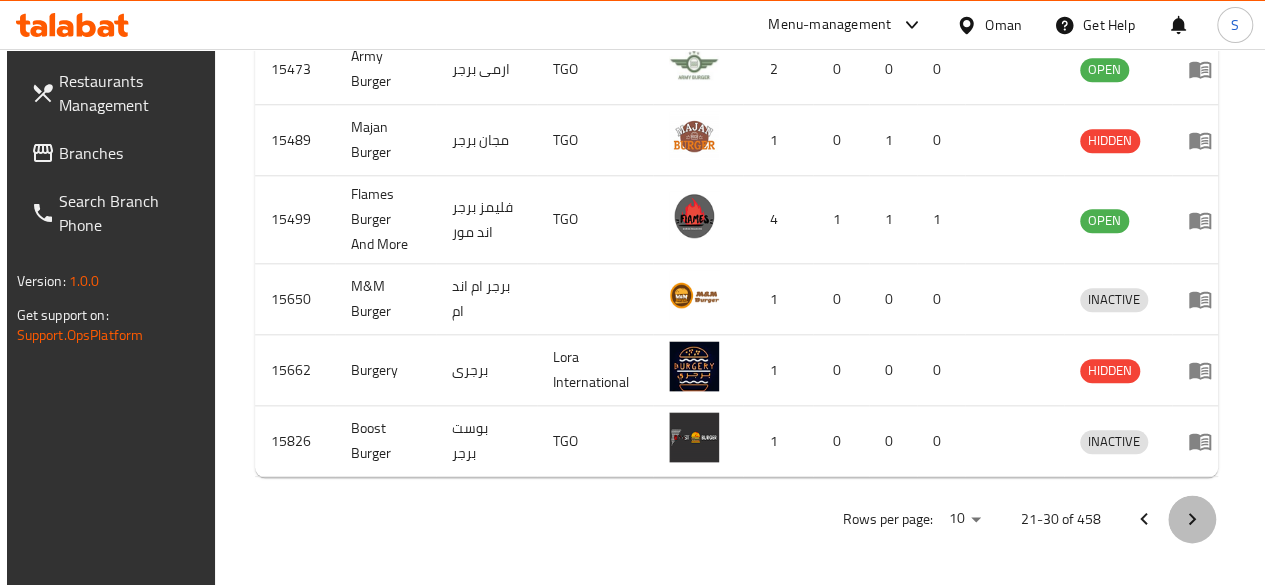 click at bounding box center (1192, 519) 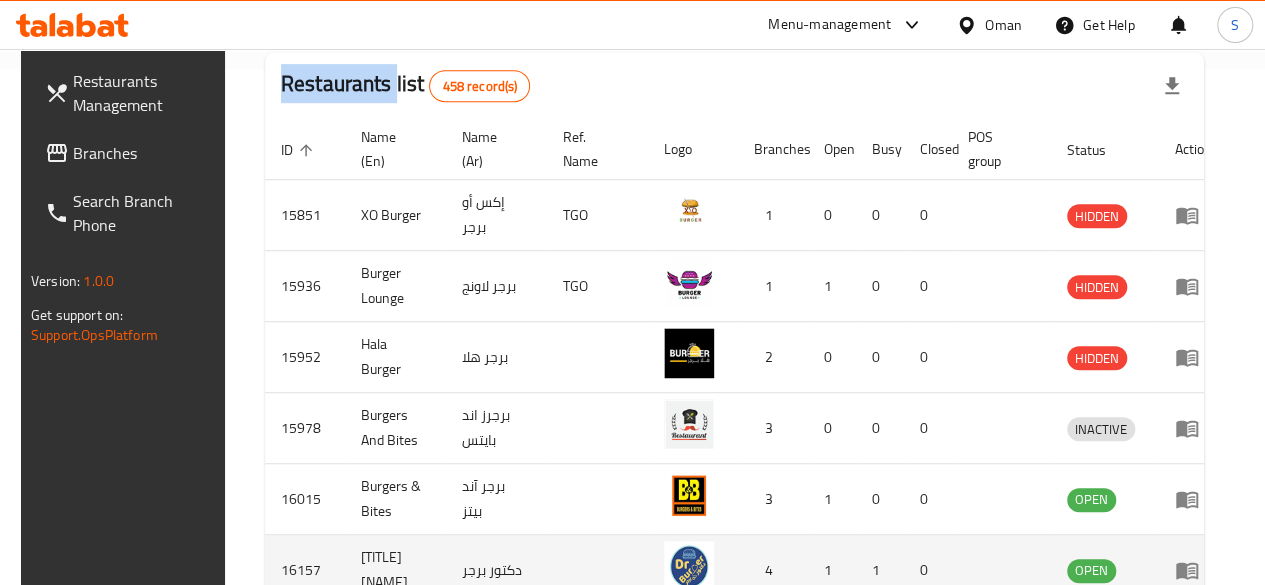 scroll, scrollTop: 940, scrollLeft: 0, axis: vertical 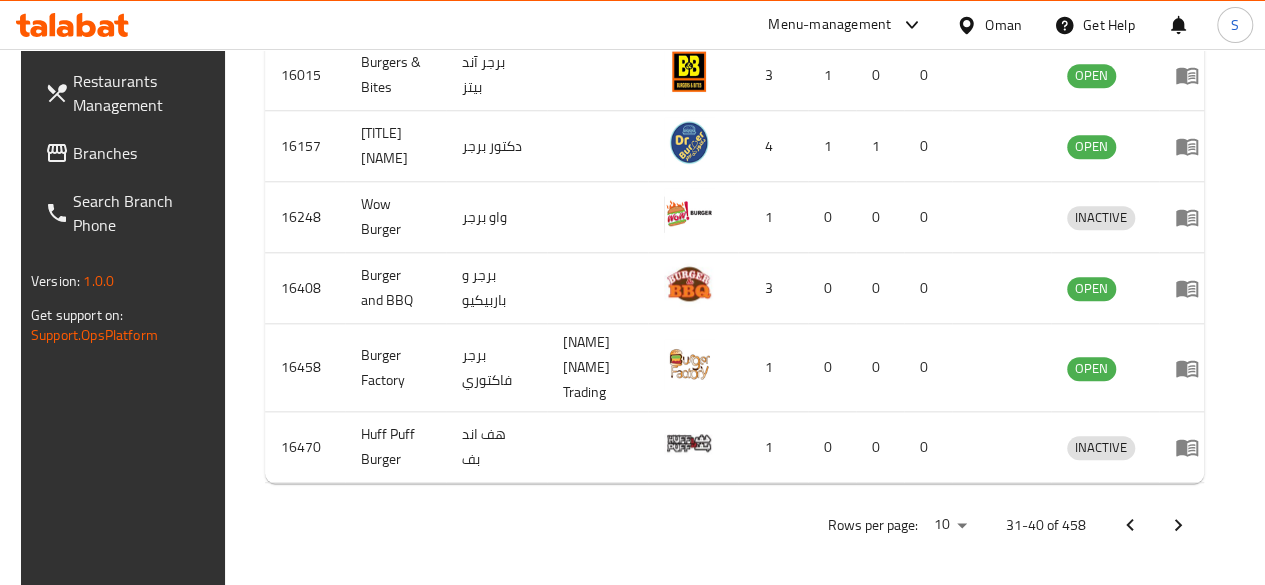 click 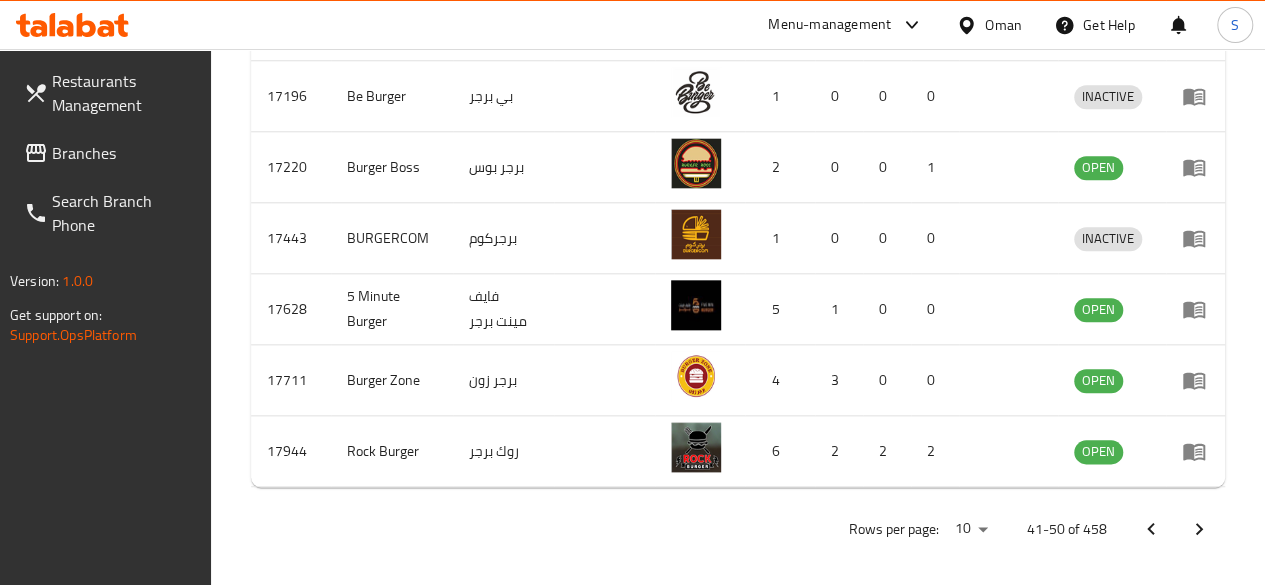 scroll, scrollTop: 1006, scrollLeft: 0, axis: vertical 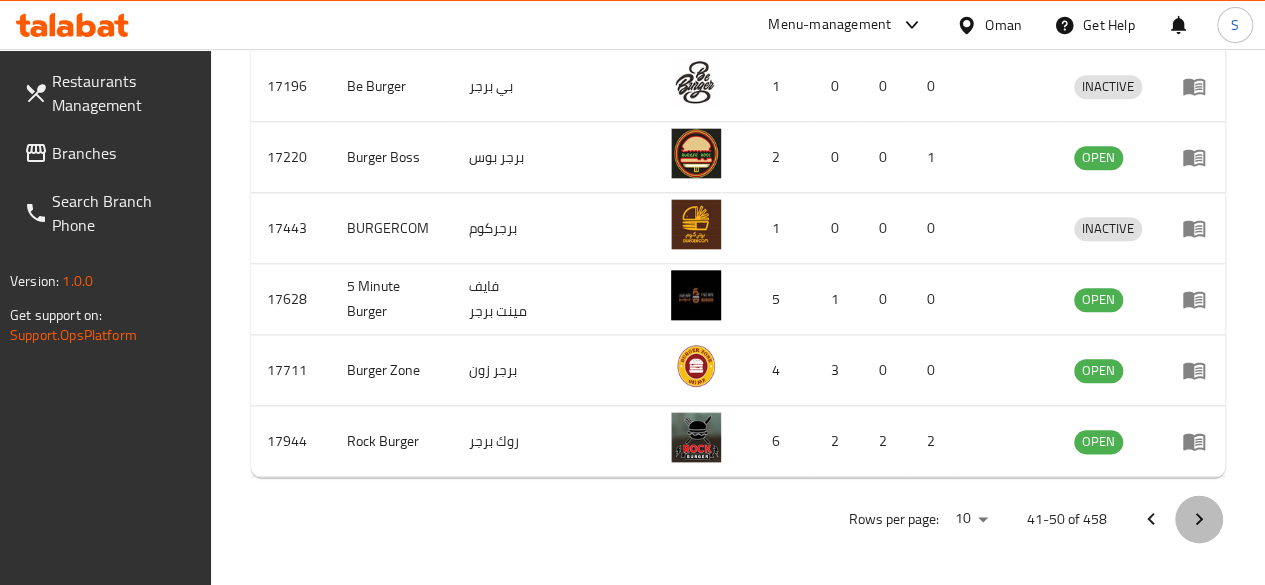click 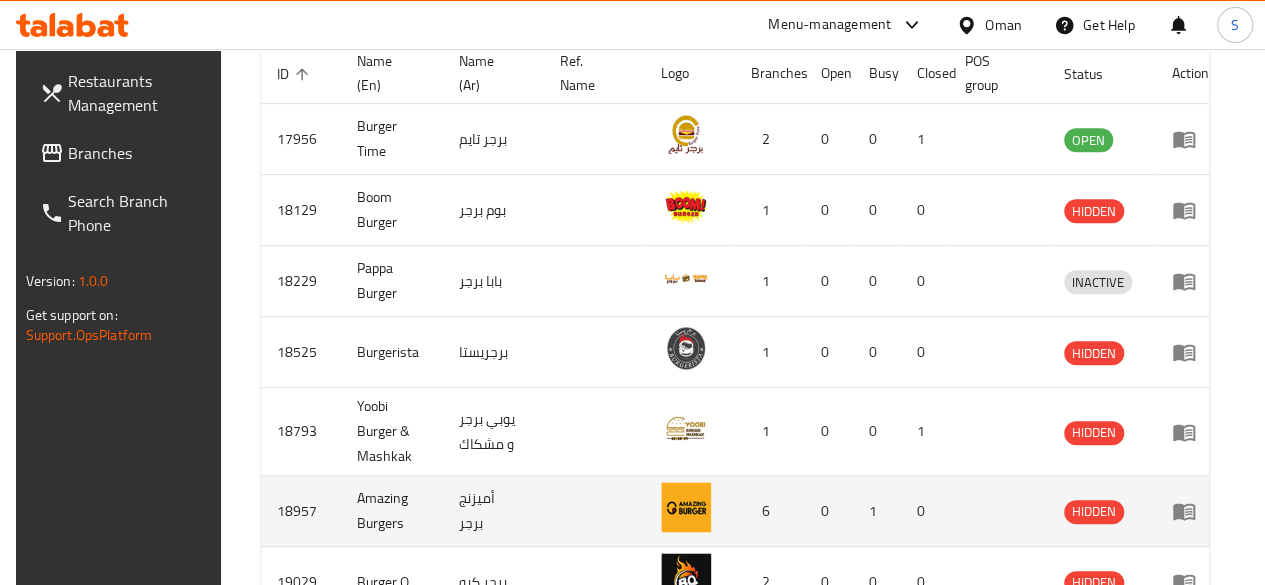 scroll, scrollTop: 591, scrollLeft: 0, axis: vertical 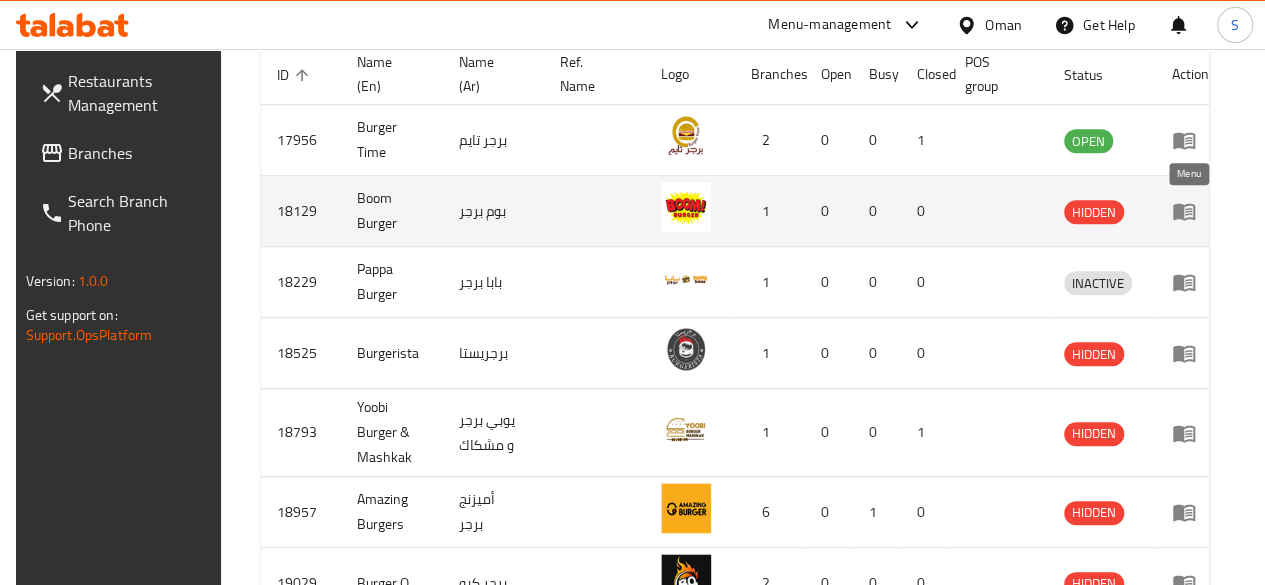 click 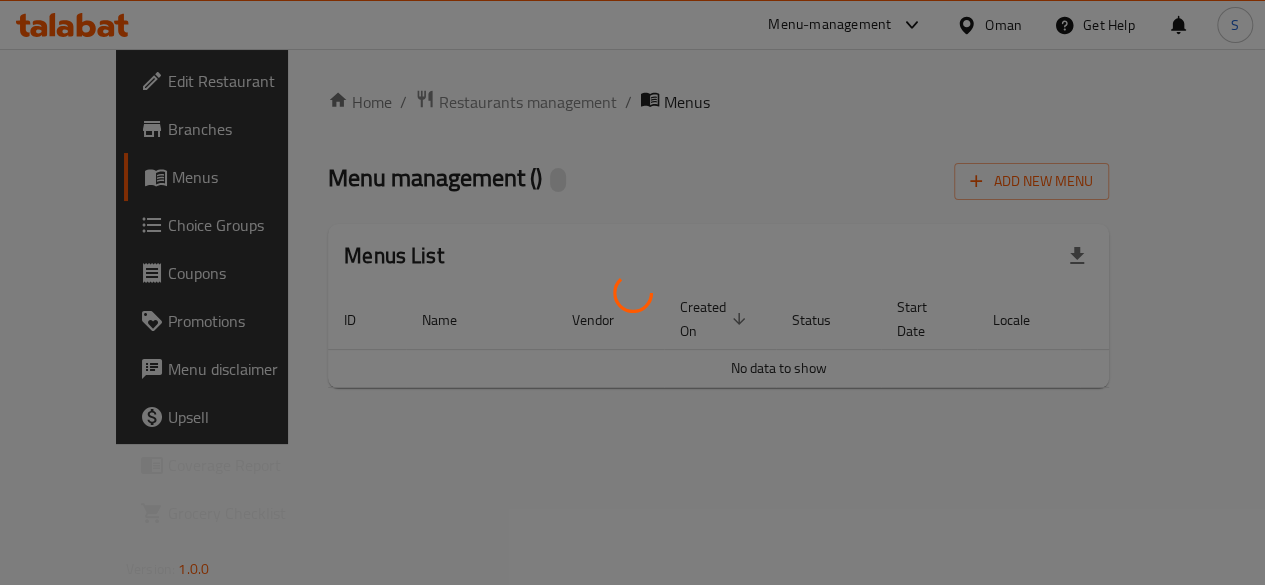 scroll, scrollTop: 0, scrollLeft: 0, axis: both 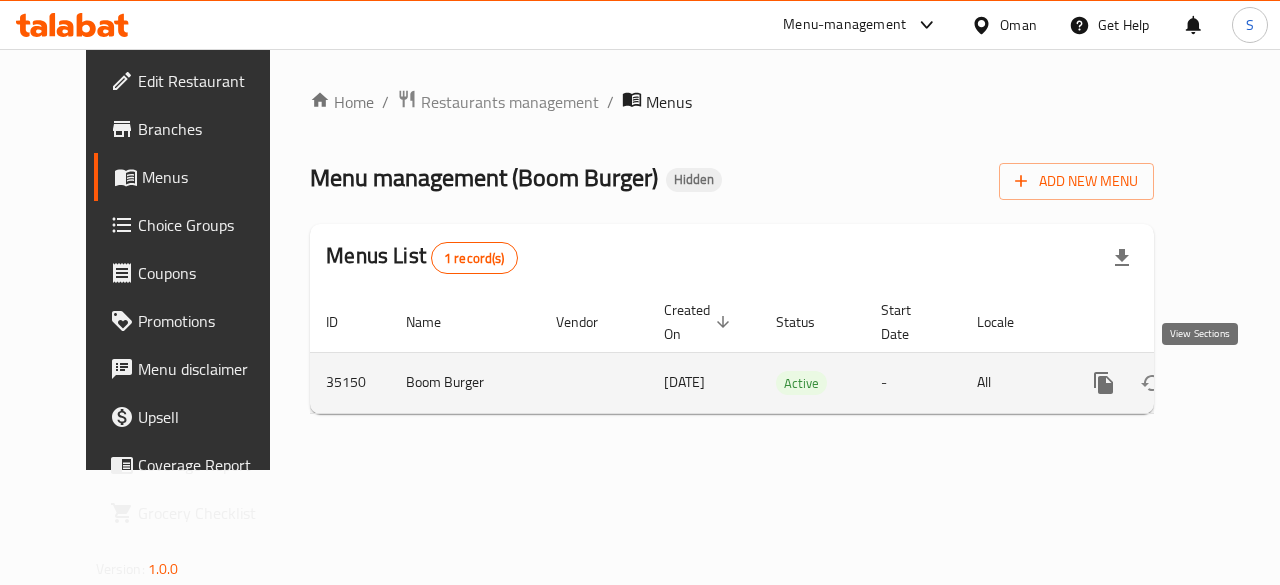click 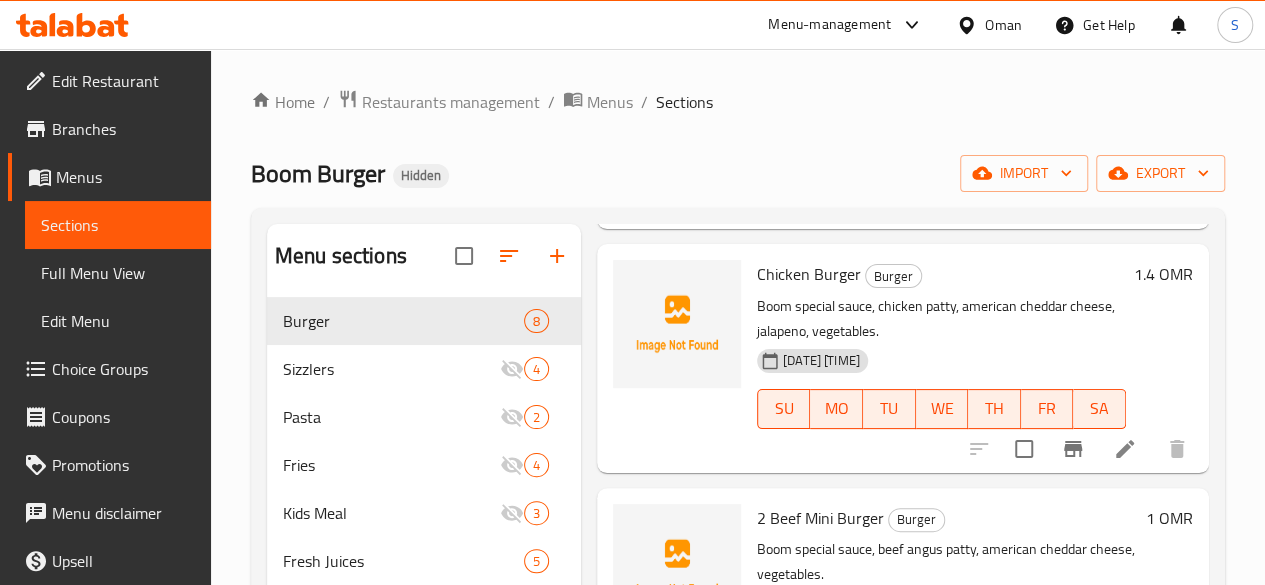 scroll, scrollTop: 1417, scrollLeft: 0, axis: vertical 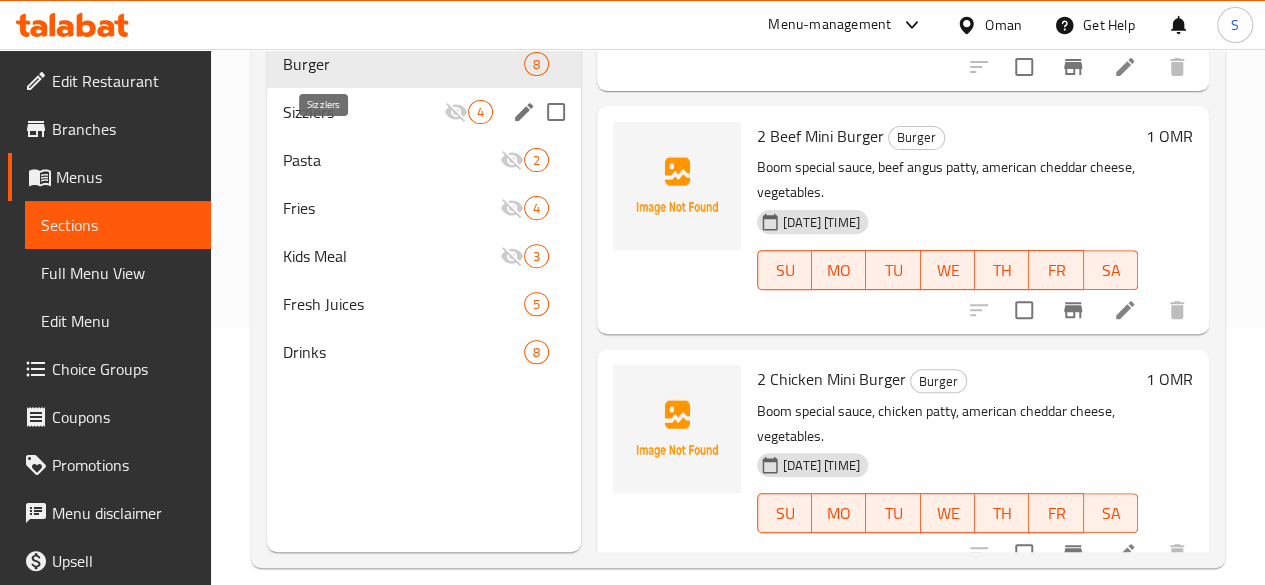 click on "Sizzlers" at bounding box center [363, 112] 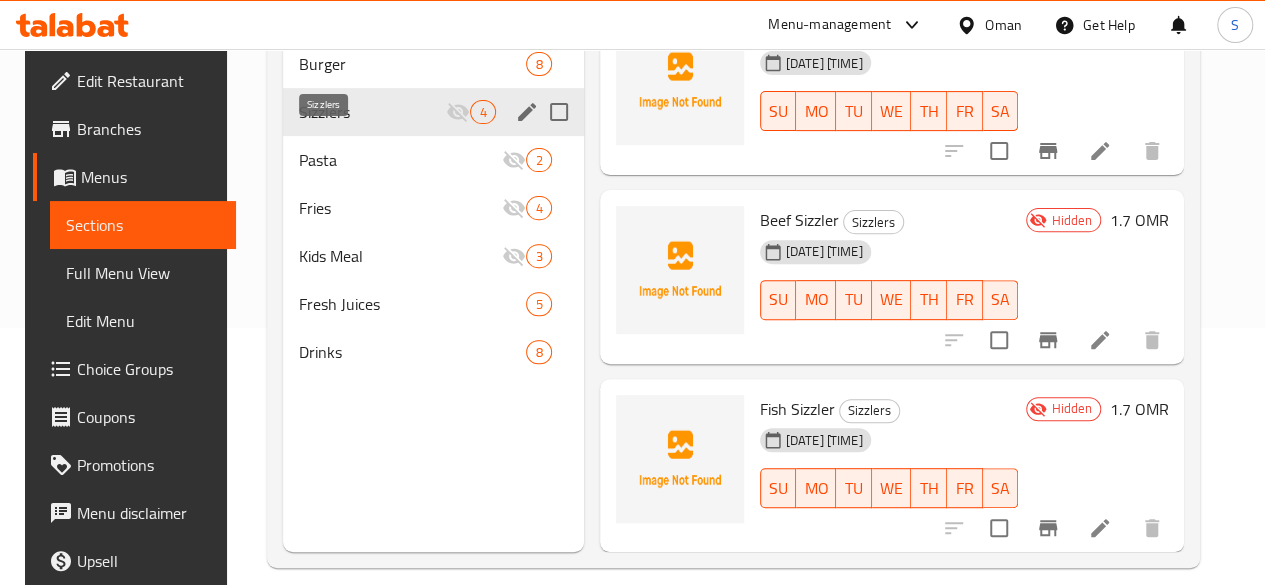 scroll, scrollTop: 248, scrollLeft: 0, axis: vertical 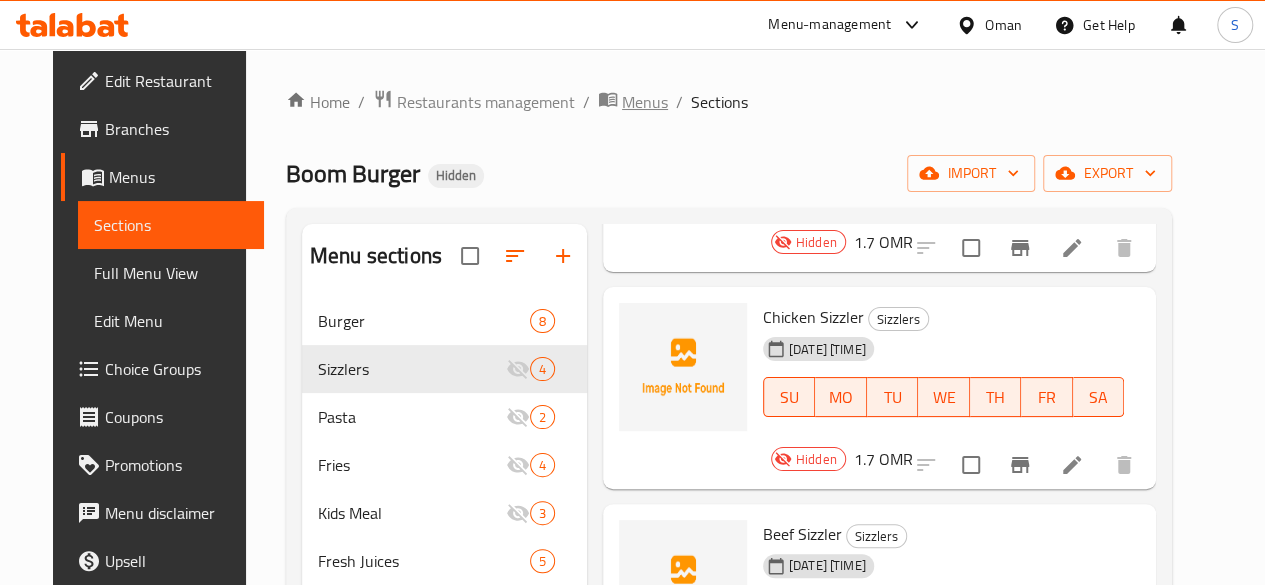 click on "Menus" at bounding box center (645, 102) 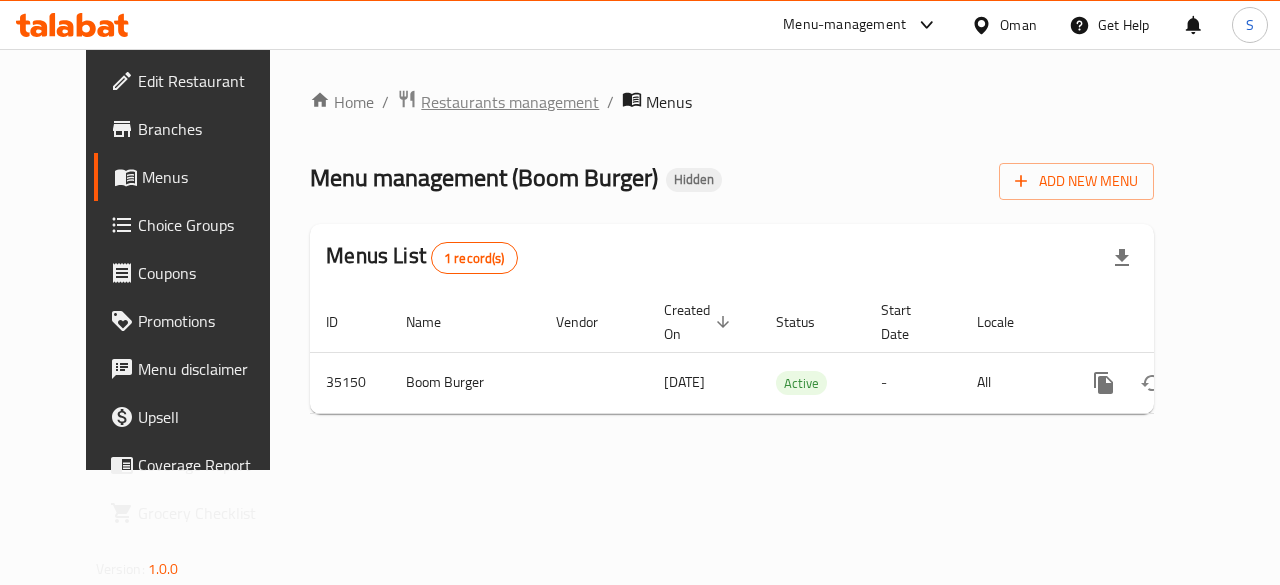 click on "Restaurants management" at bounding box center [510, 102] 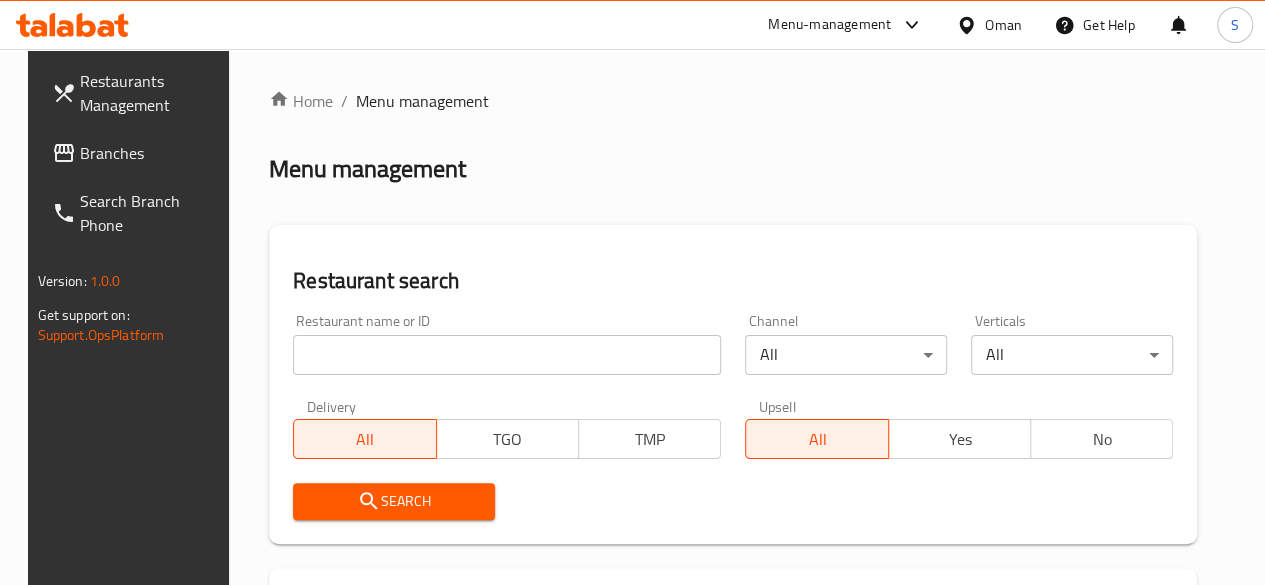 click at bounding box center [507, 355] 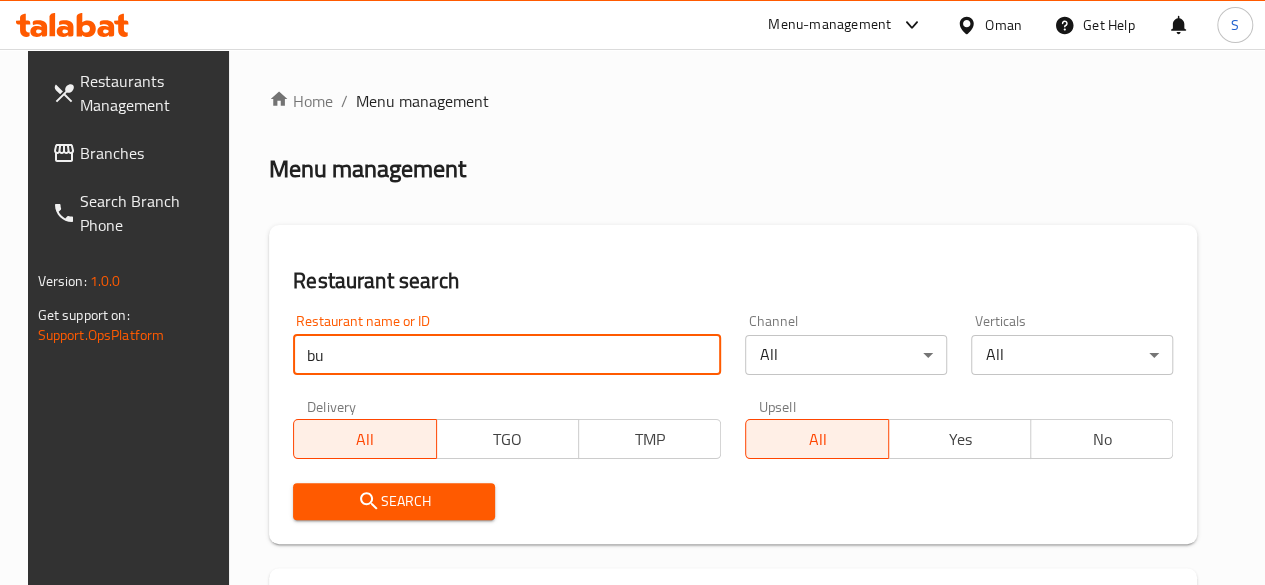 type on "b" 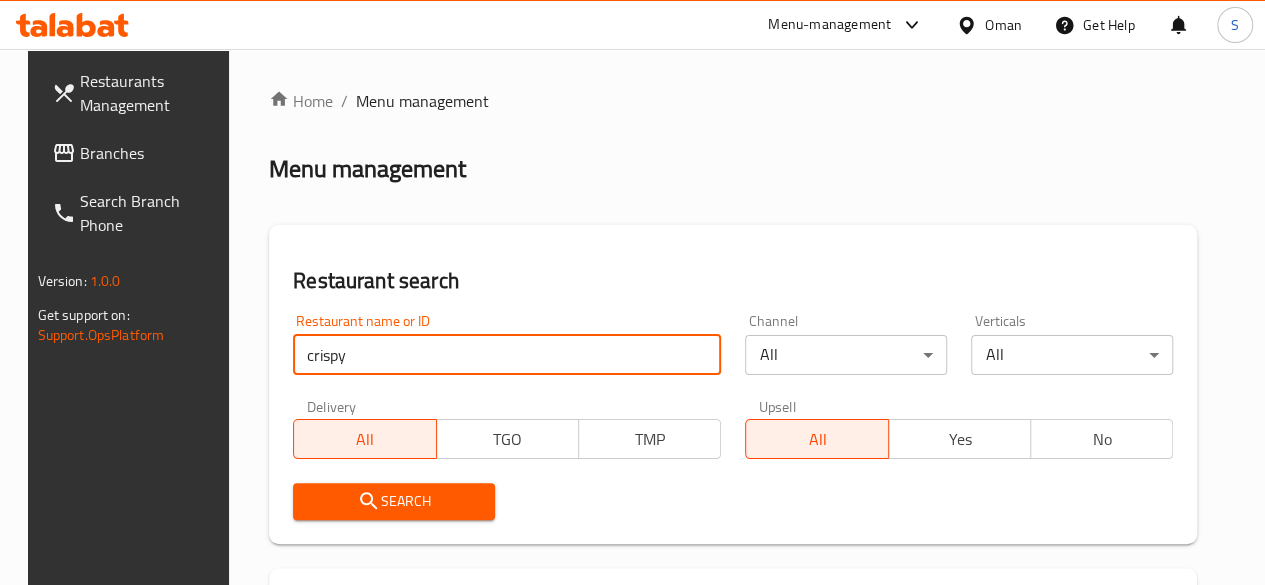 type on "crispy" 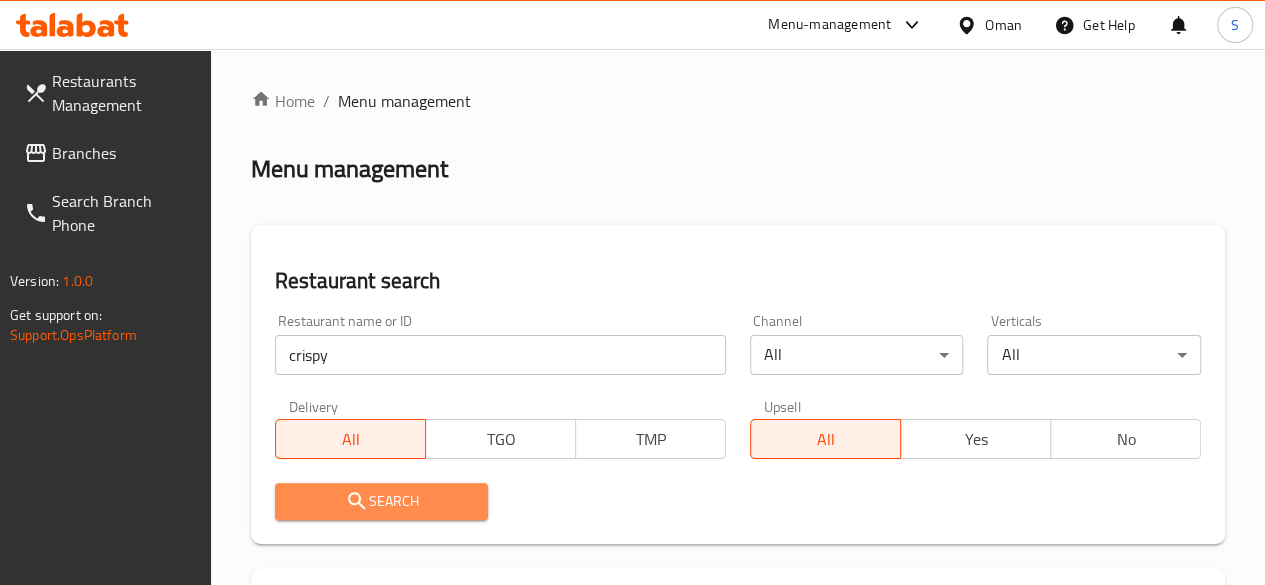 click on "Search" at bounding box center (382, 501) 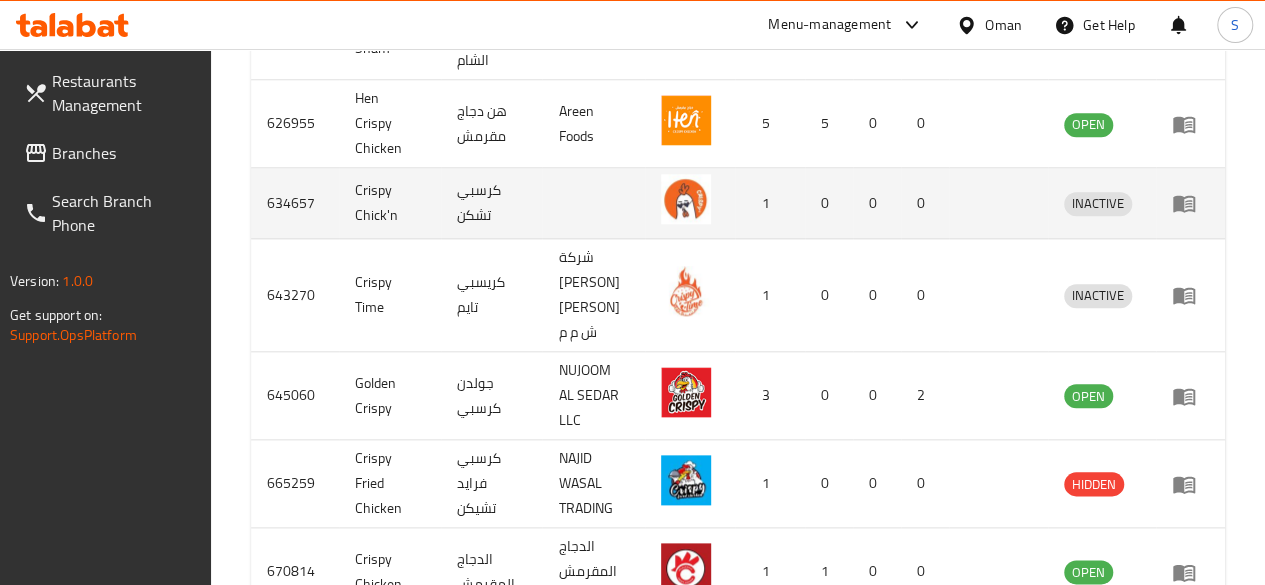 scroll, scrollTop: 940, scrollLeft: 0, axis: vertical 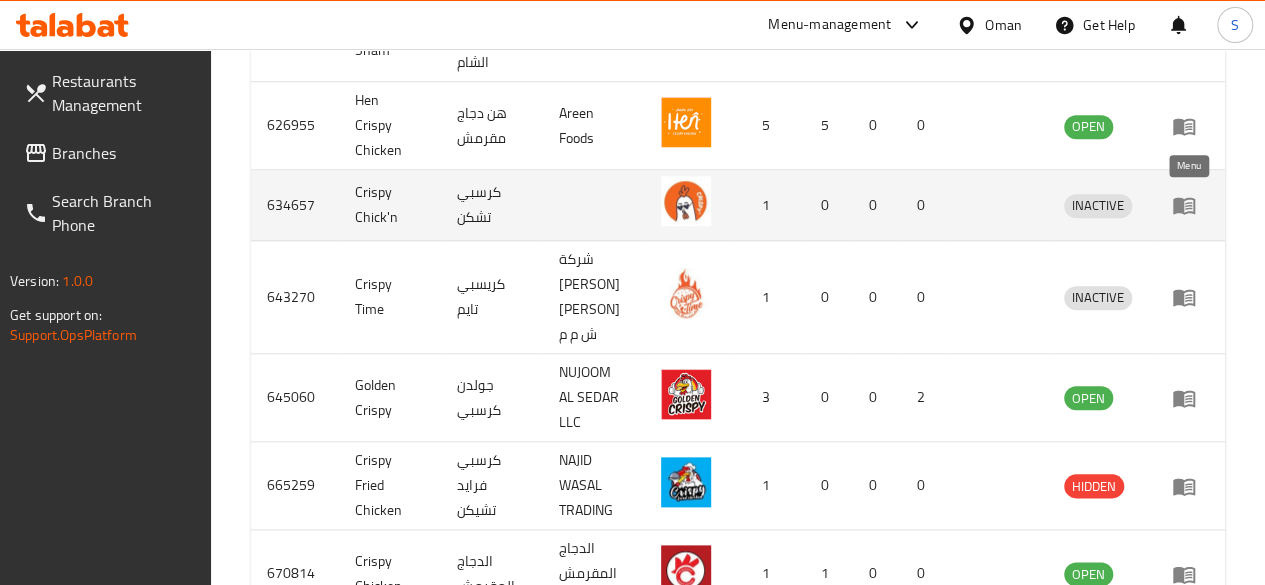 click 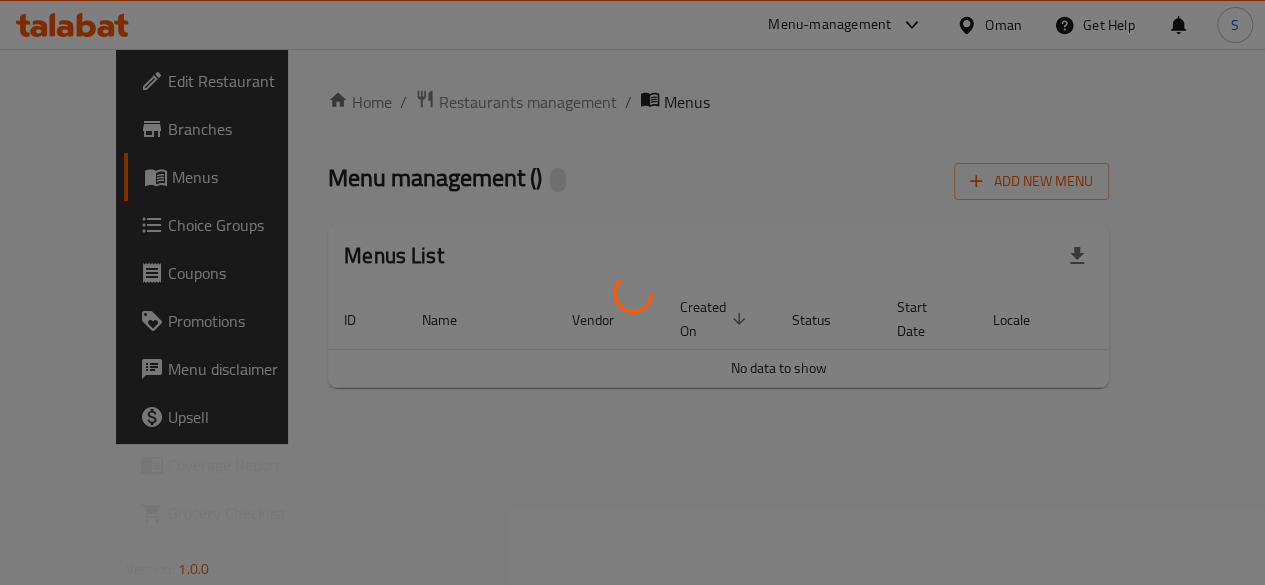 scroll, scrollTop: 0, scrollLeft: 0, axis: both 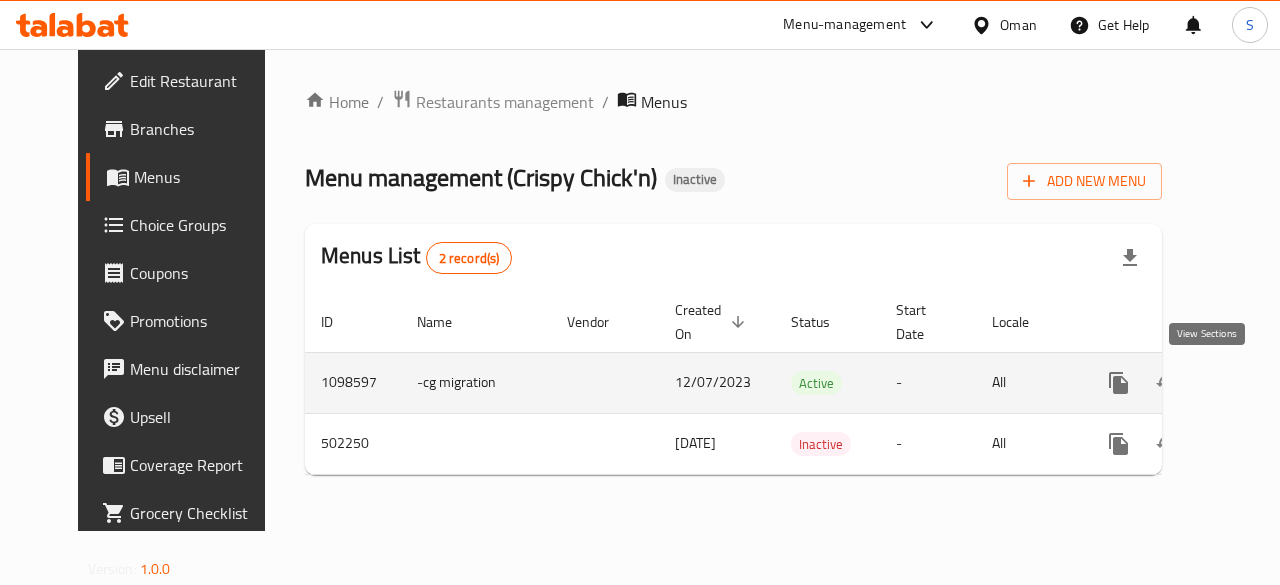 click 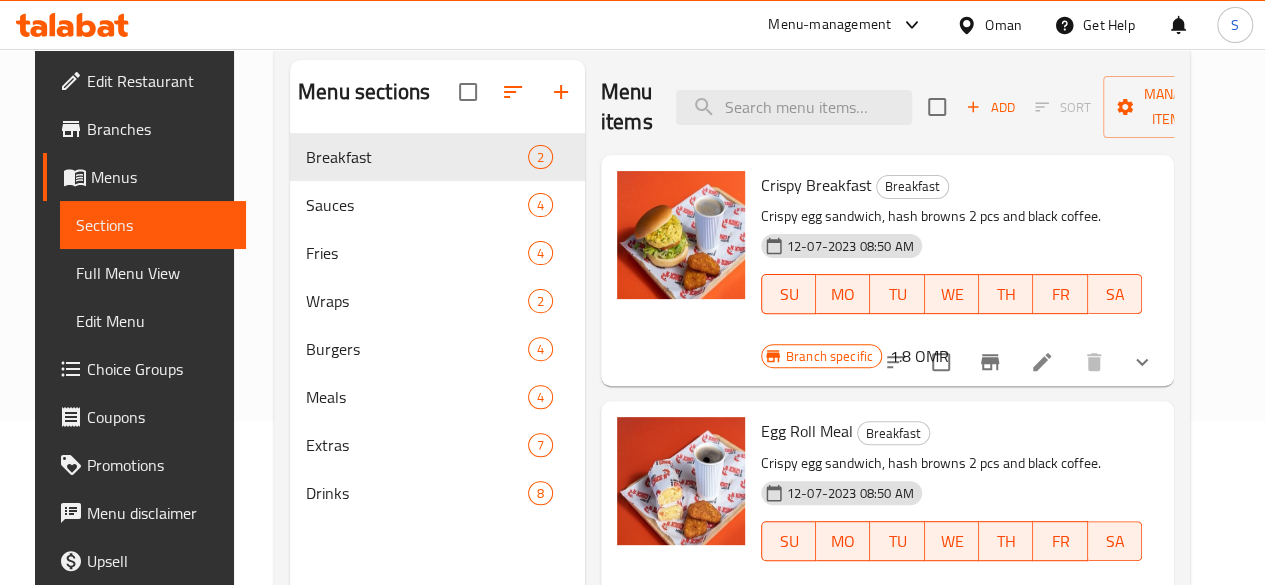 scroll, scrollTop: 280, scrollLeft: 0, axis: vertical 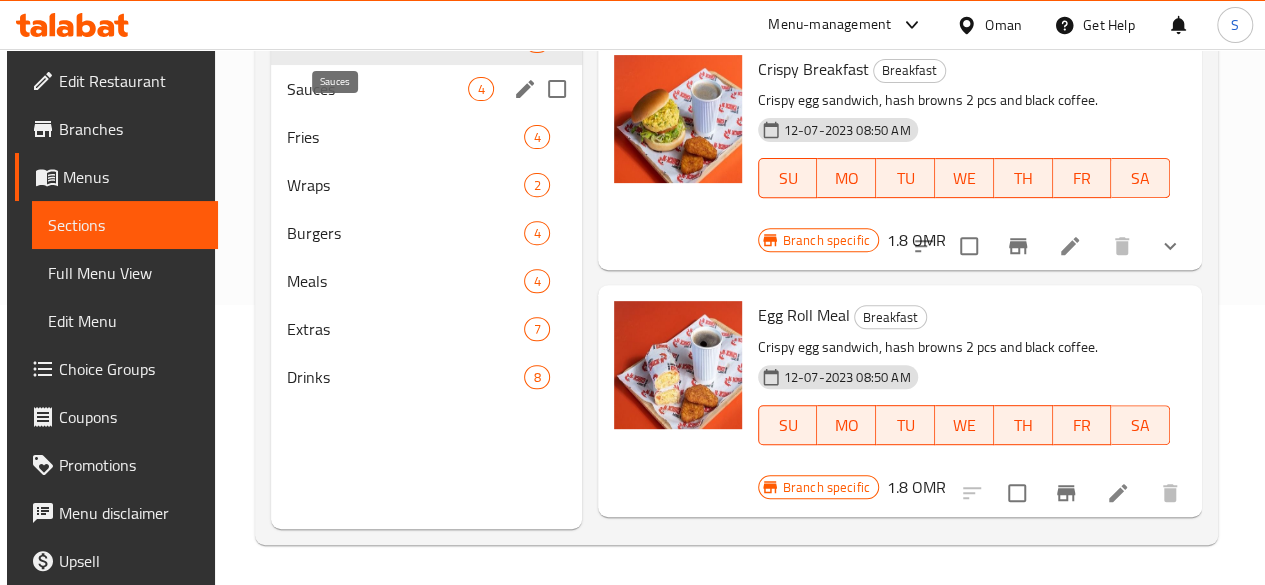 click on "Sauces" at bounding box center (377, 89) 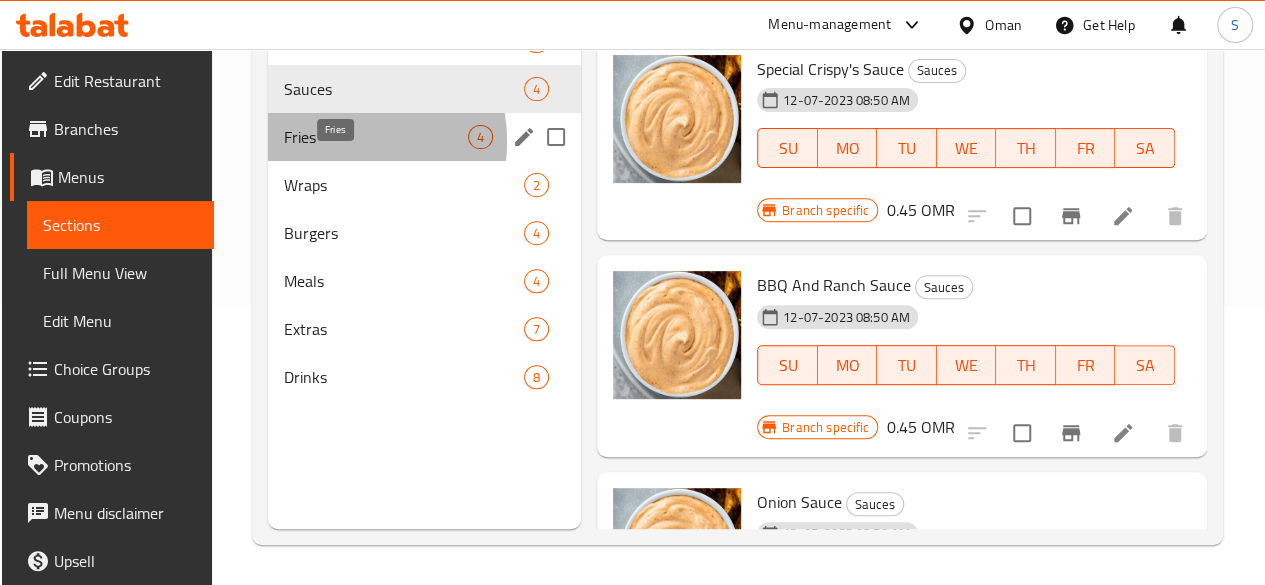 click on "Fries" at bounding box center (376, 137) 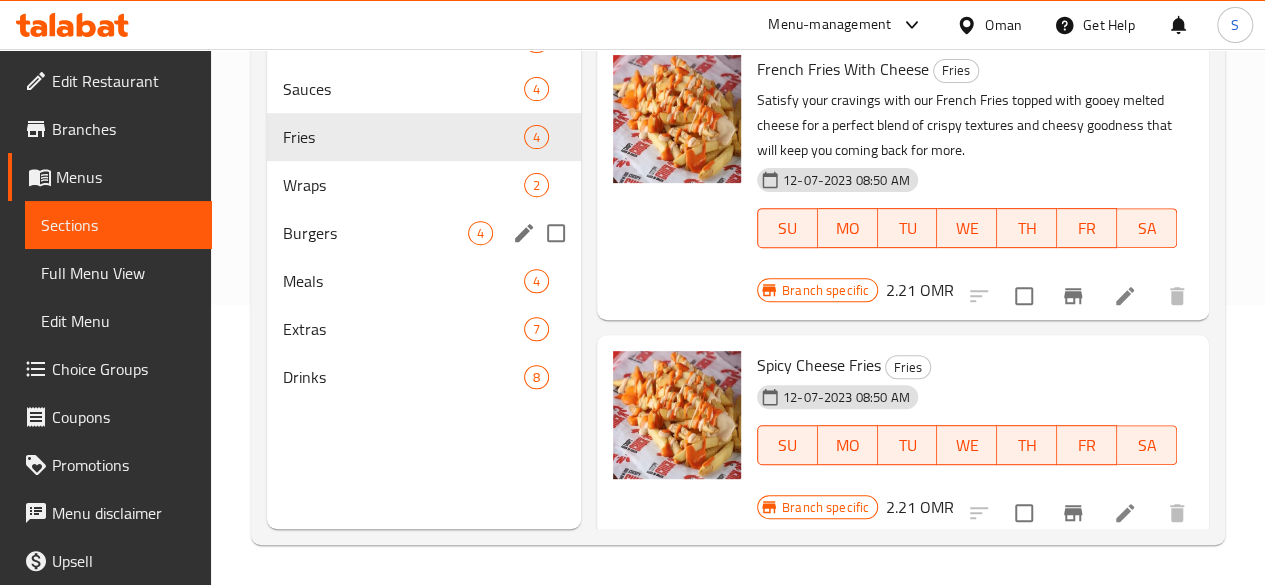 click on "Burgers 4" at bounding box center (424, 233) 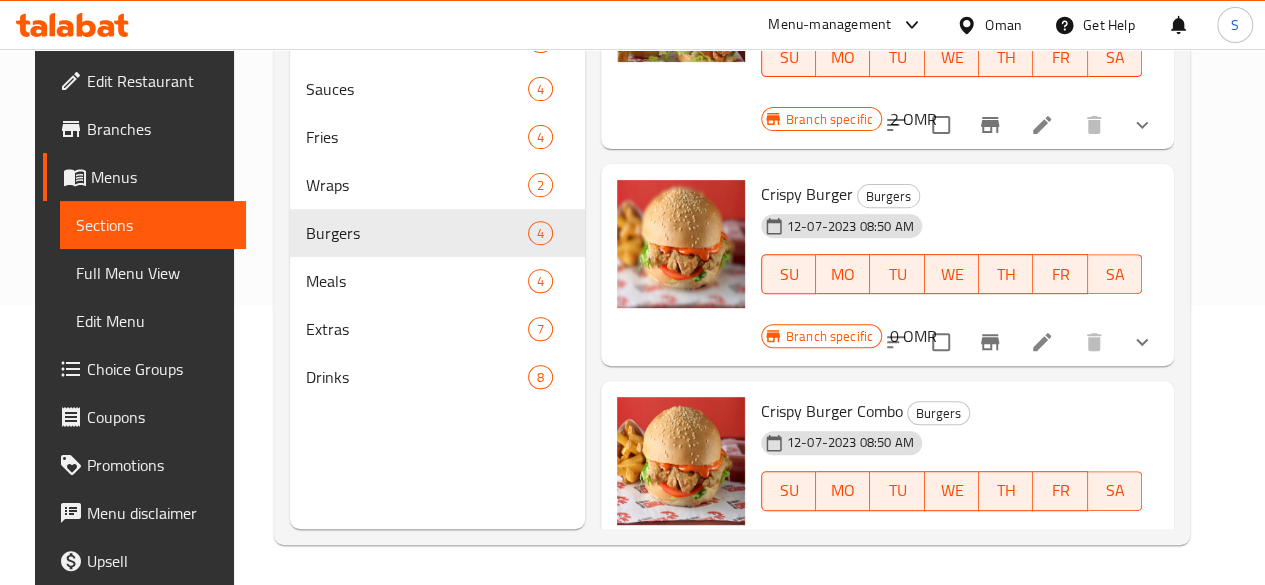 scroll, scrollTop: 278, scrollLeft: 0, axis: vertical 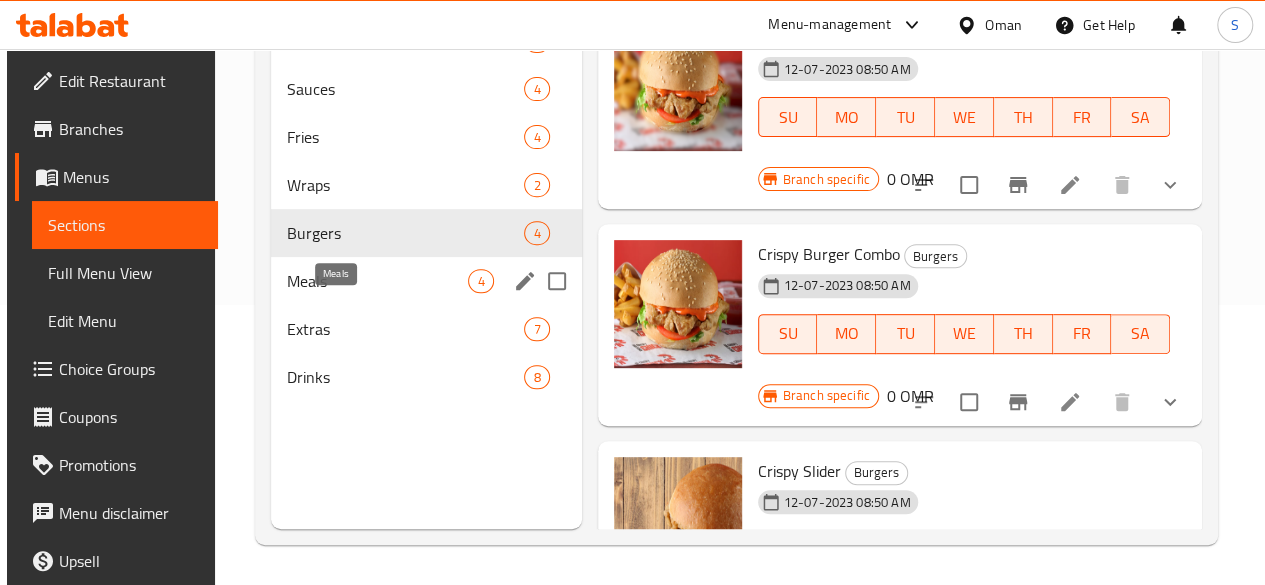 click on "Meals" at bounding box center (377, 281) 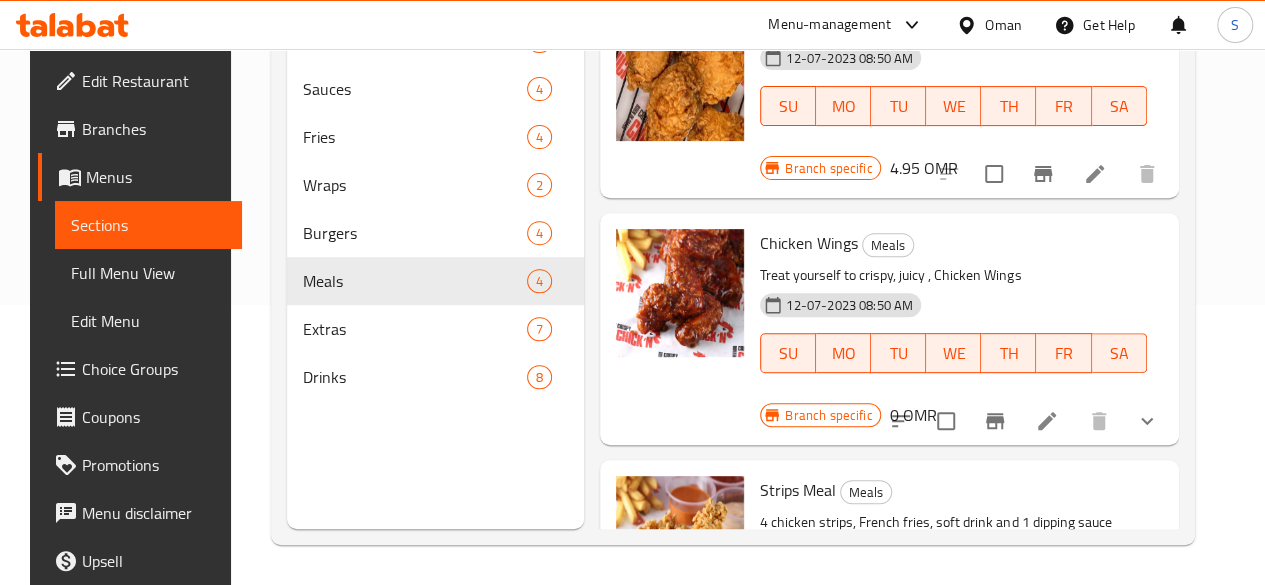 scroll, scrollTop: 0, scrollLeft: 0, axis: both 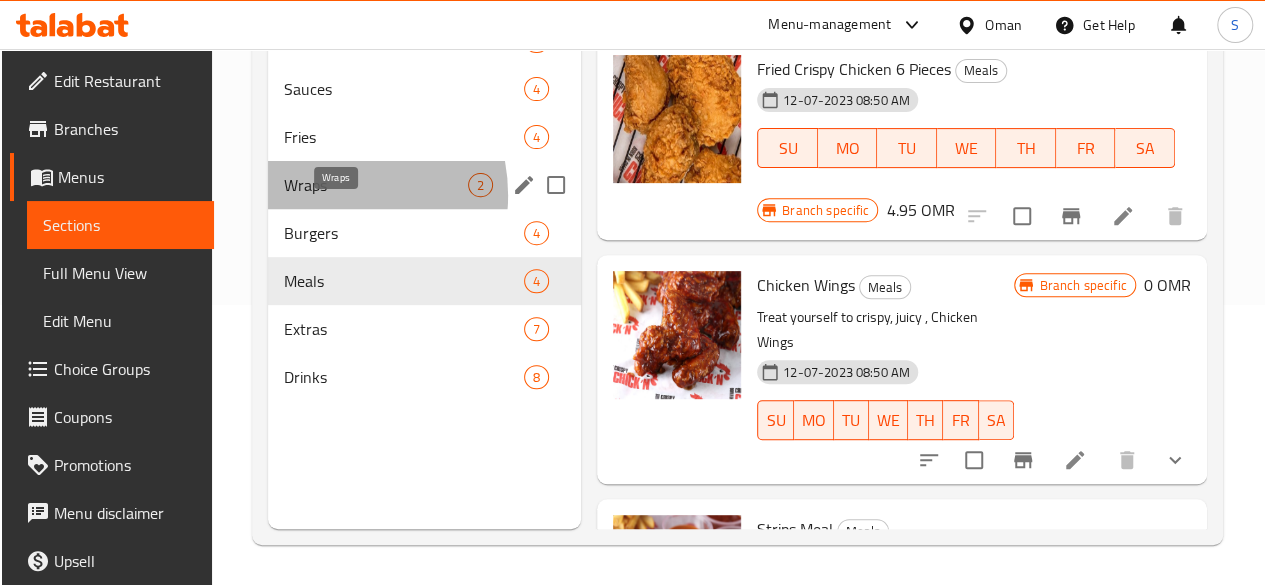click on "Wraps" at bounding box center [376, 185] 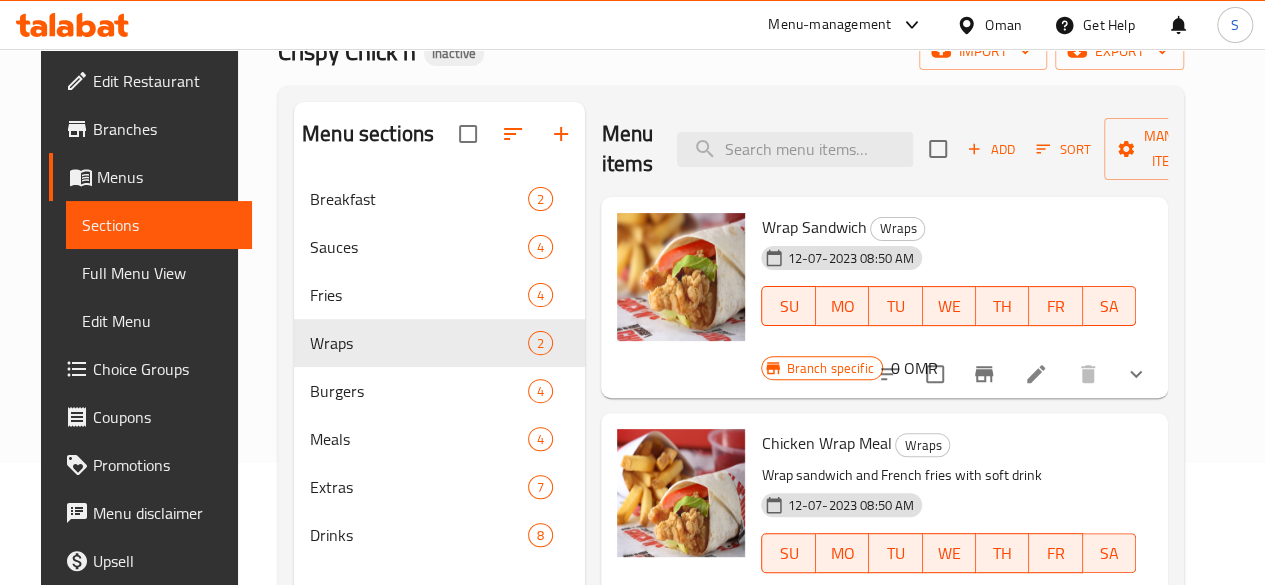 scroll, scrollTop: 121, scrollLeft: 0, axis: vertical 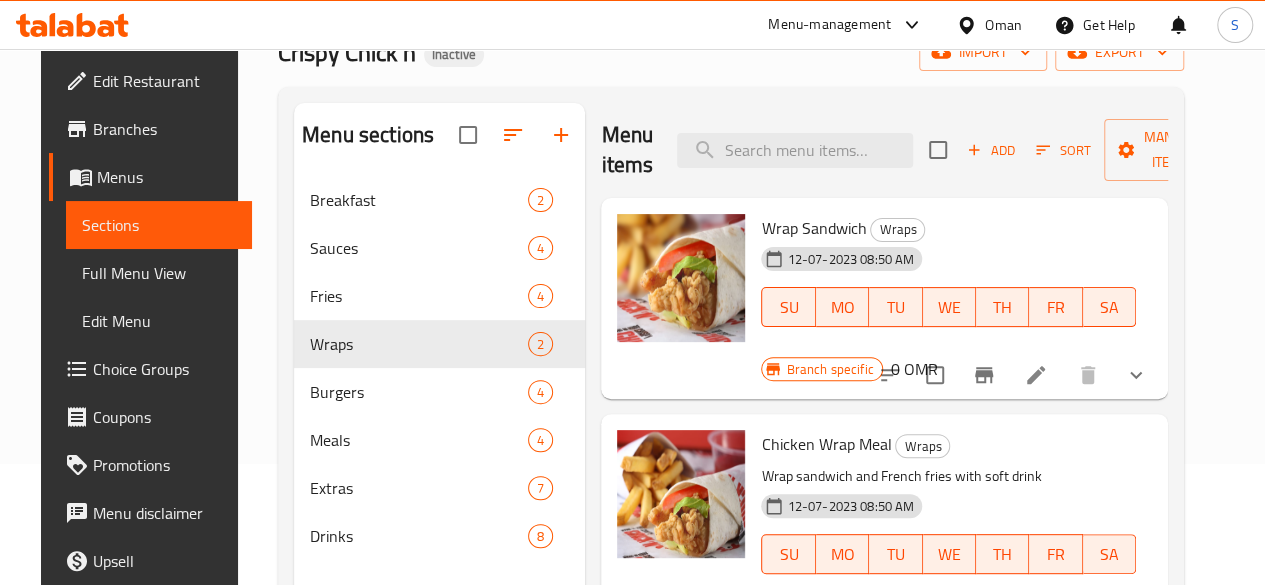 click 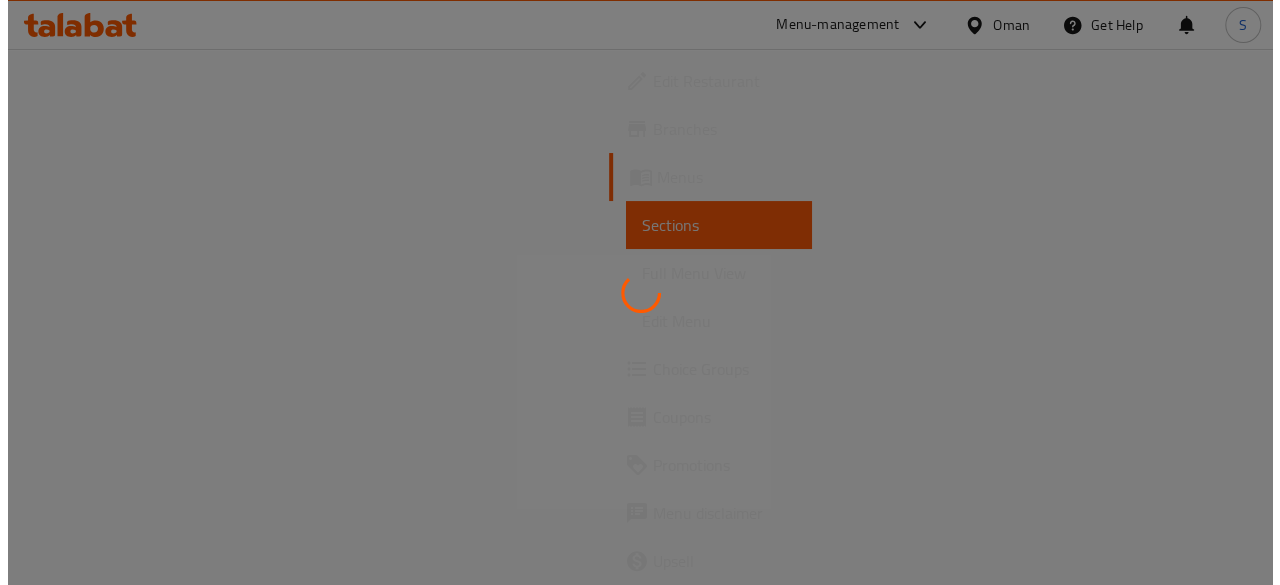scroll, scrollTop: 0, scrollLeft: 0, axis: both 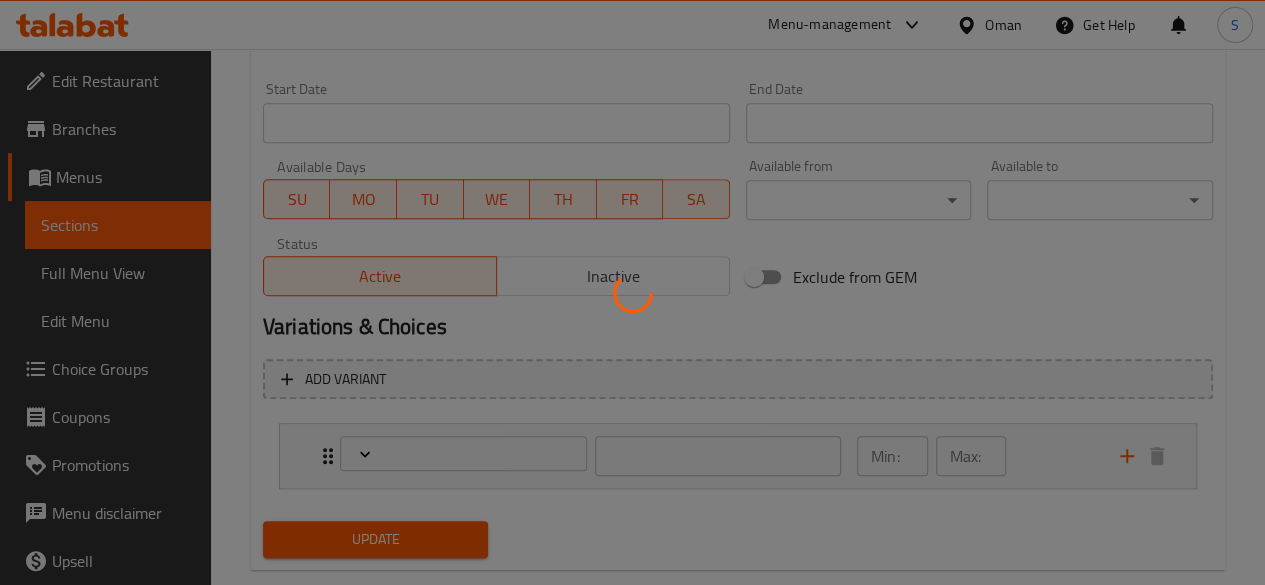 type on "اختيارك من الساندويتش:" 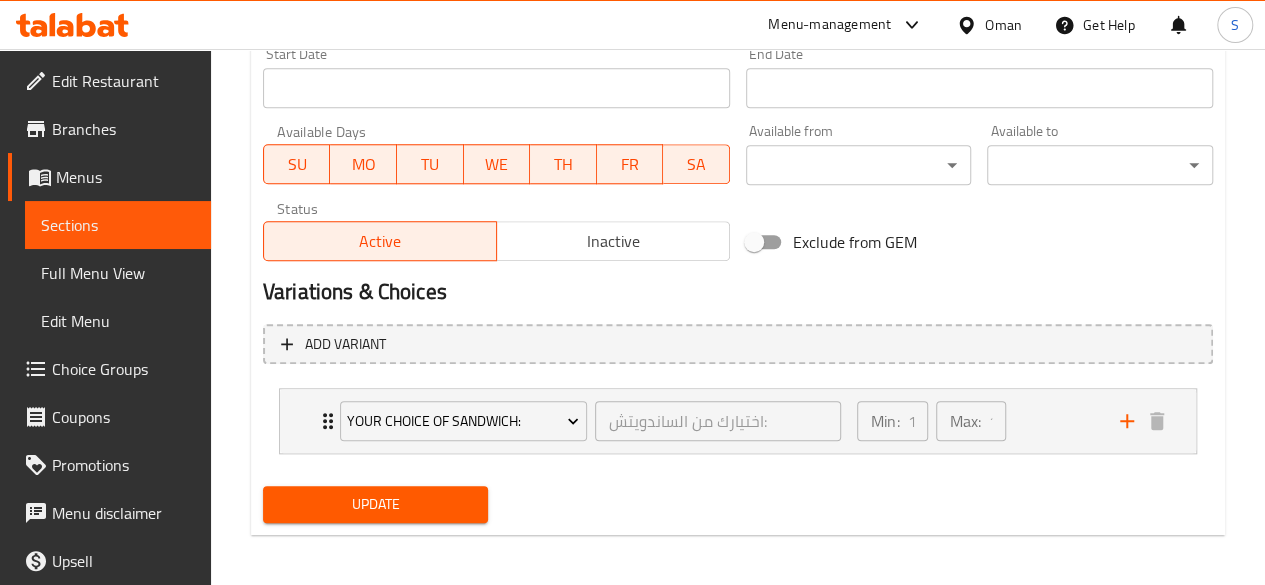 scroll, scrollTop: 889, scrollLeft: 0, axis: vertical 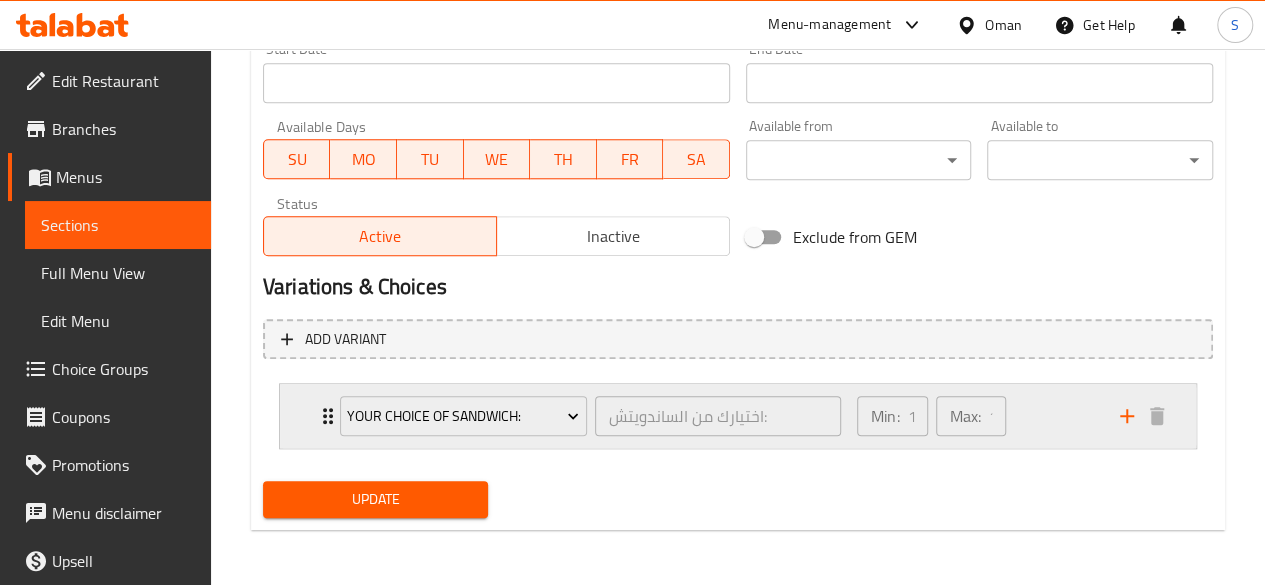 click 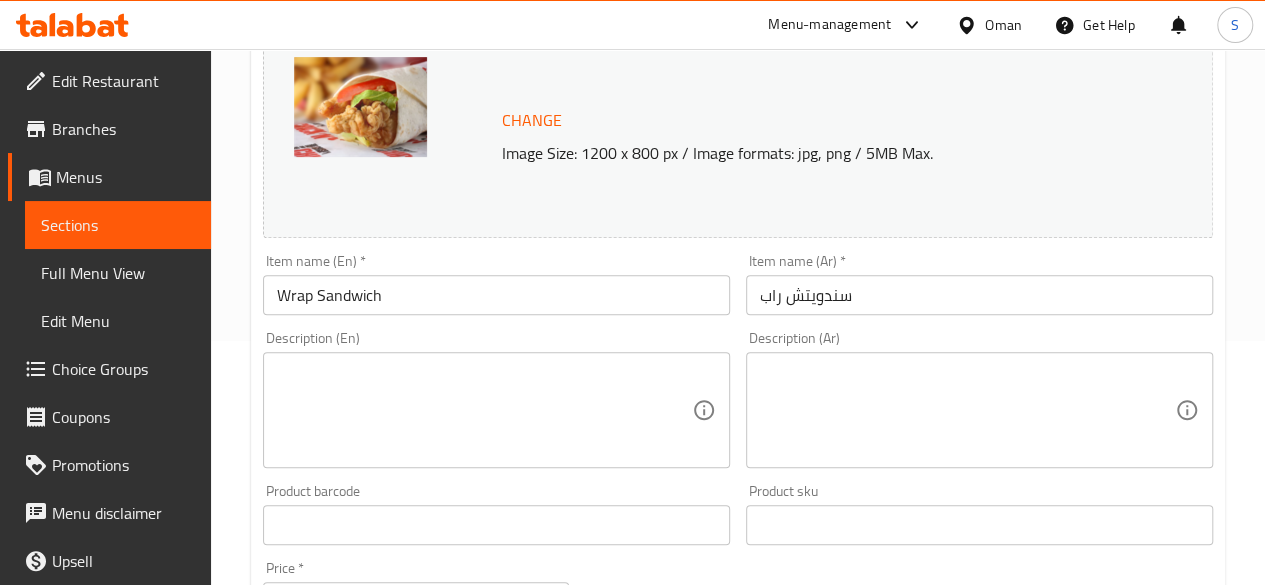 scroll, scrollTop: 0, scrollLeft: 0, axis: both 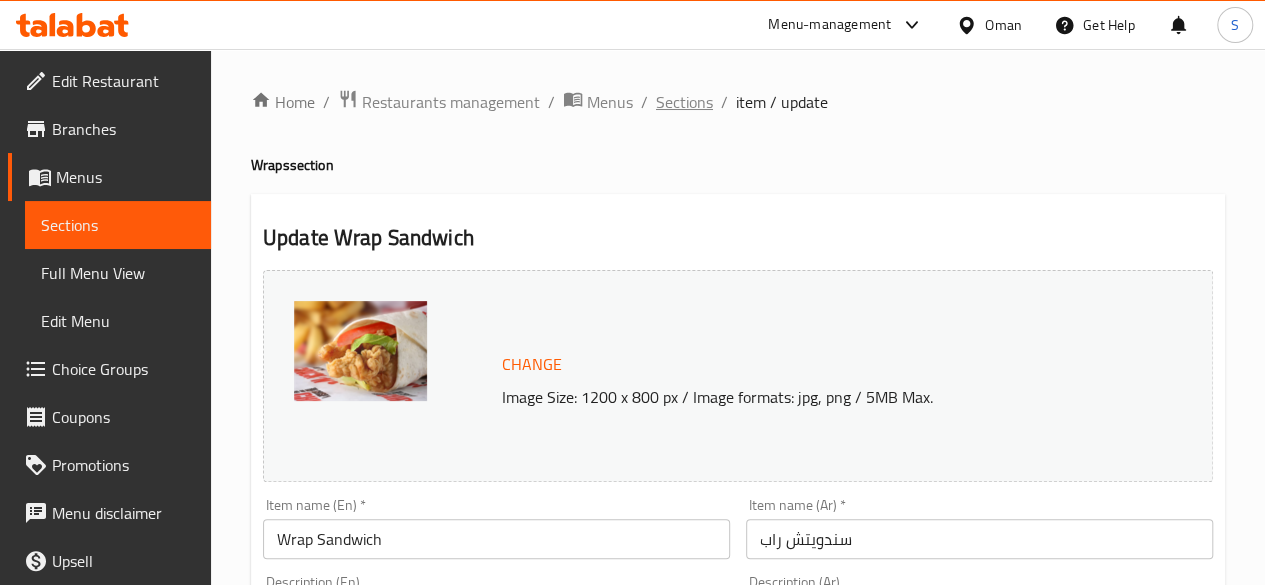 click on "Sections" at bounding box center [684, 102] 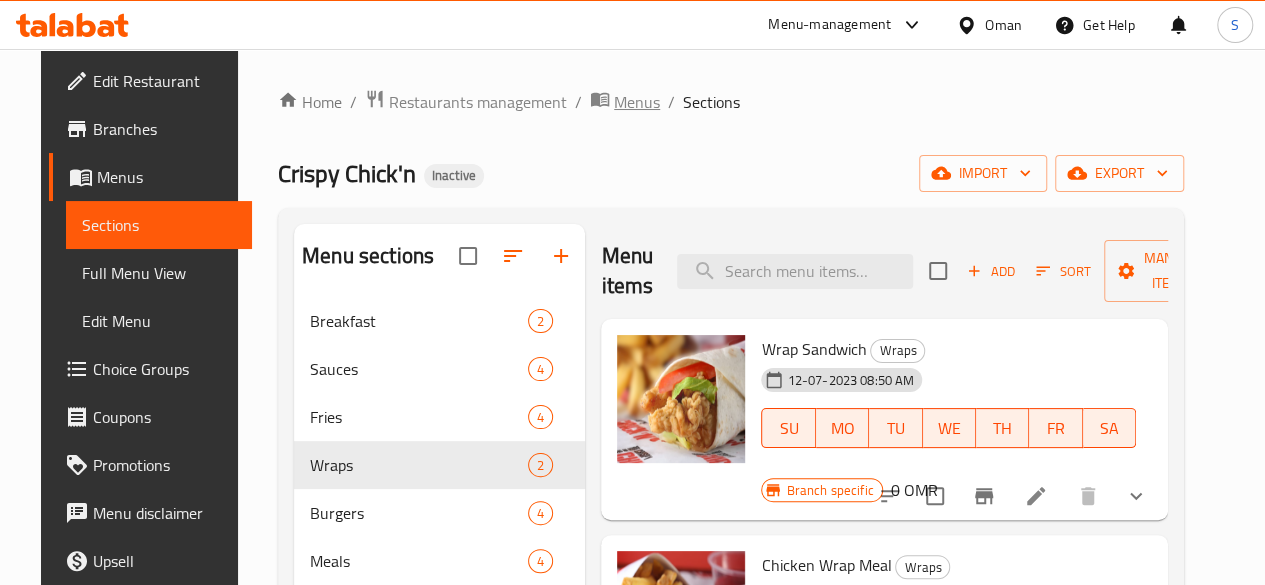 click on "Menus" at bounding box center [637, 102] 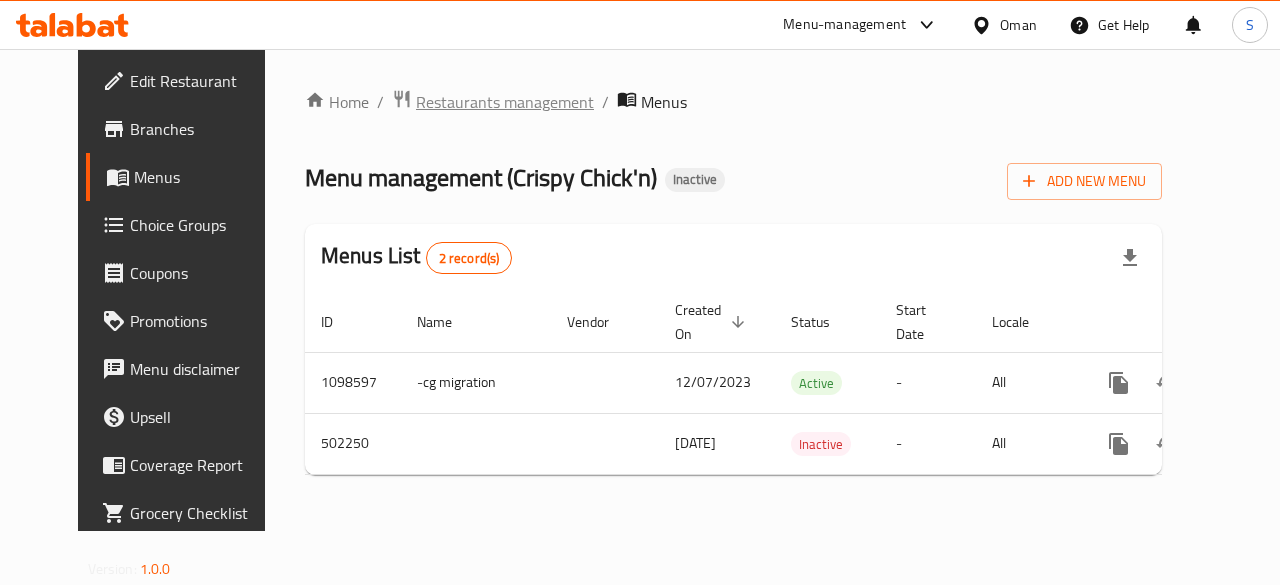 click on "Restaurants management" at bounding box center (505, 102) 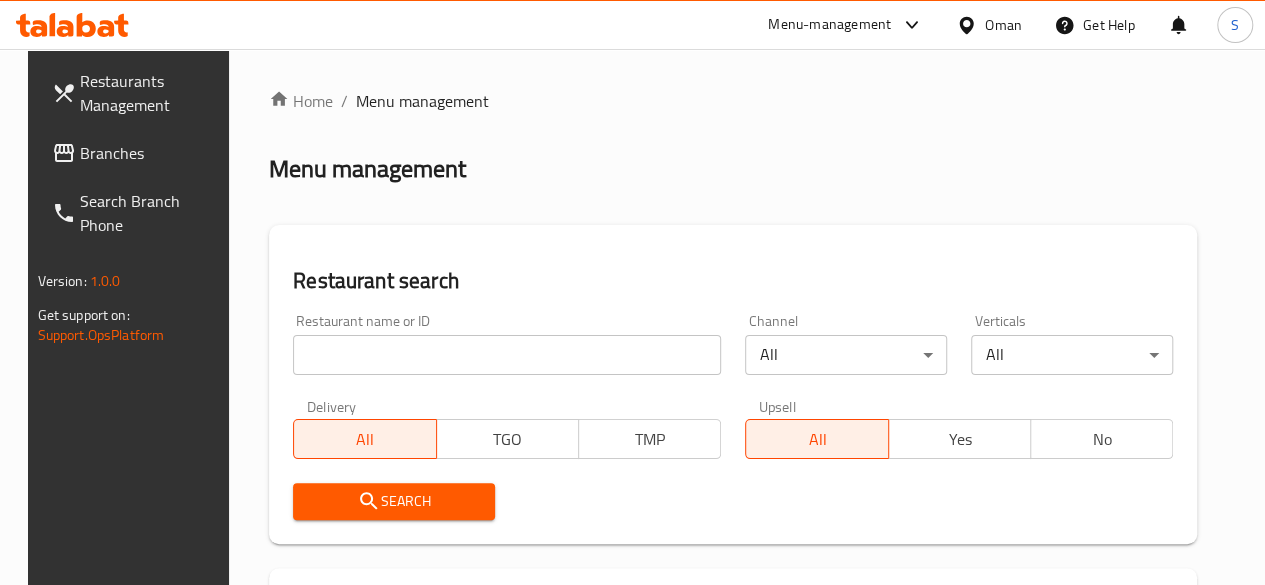 click at bounding box center [507, 355] 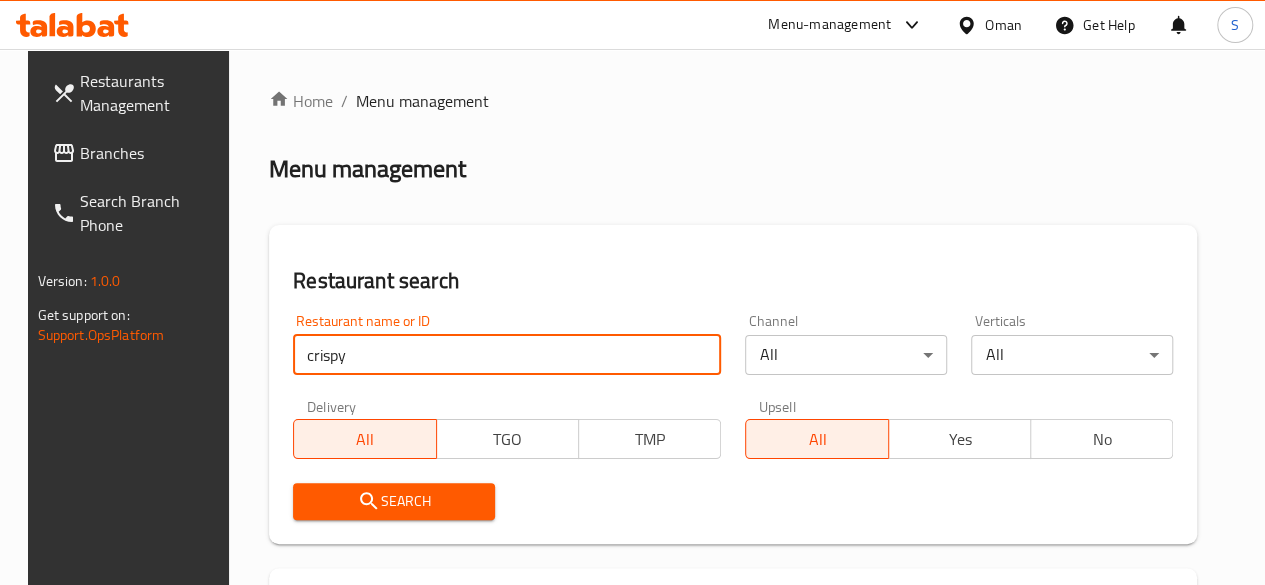 type on "crispy" 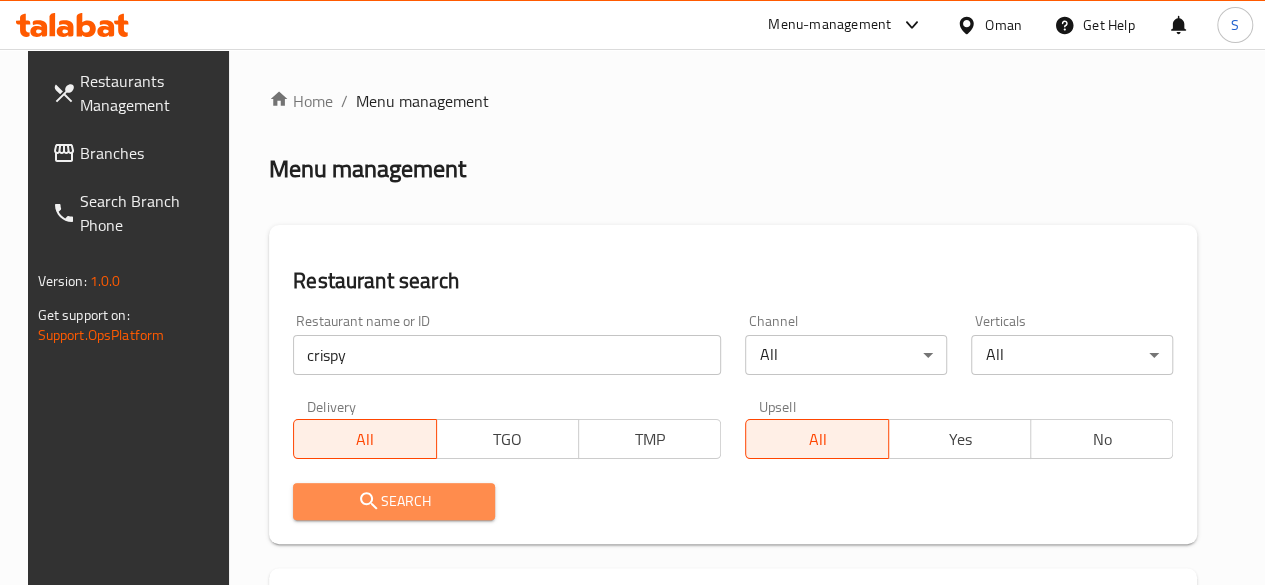 click on "Search" at bounding box center (394, 501) 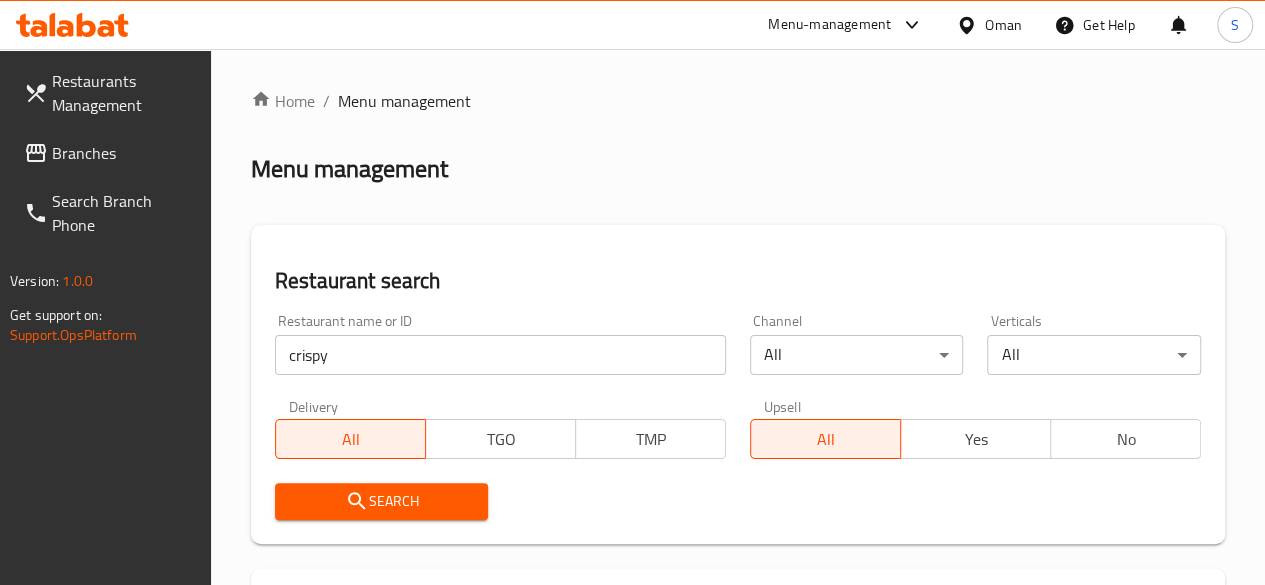 click on "Search" at bounding box center [382, 501] 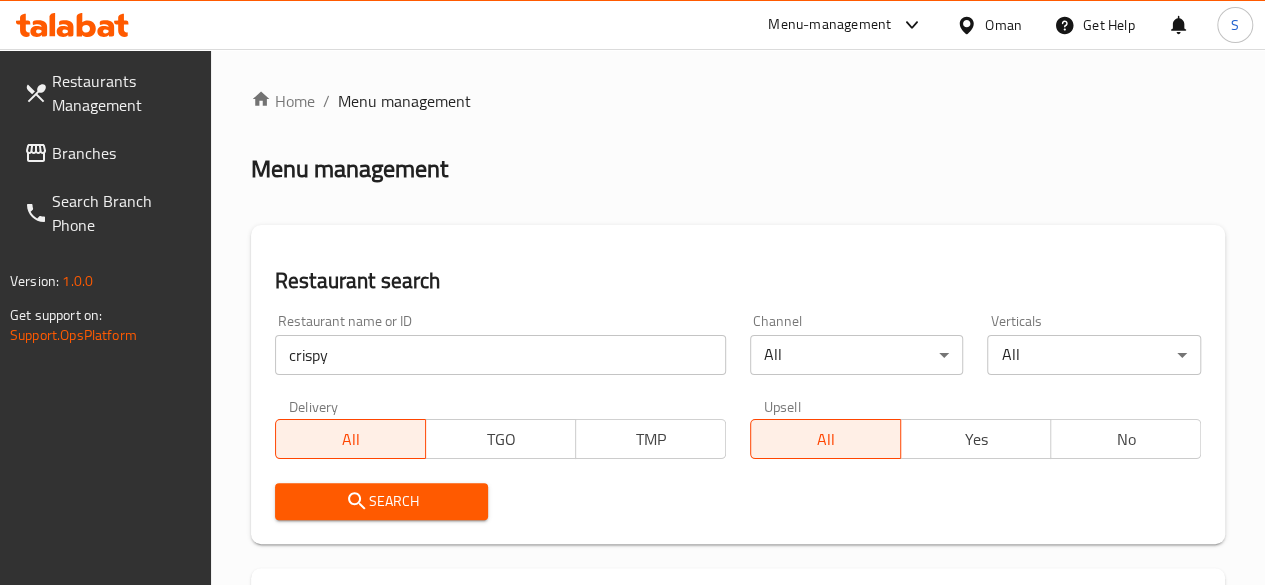 click on "Search" at bounding box center [382, 501] 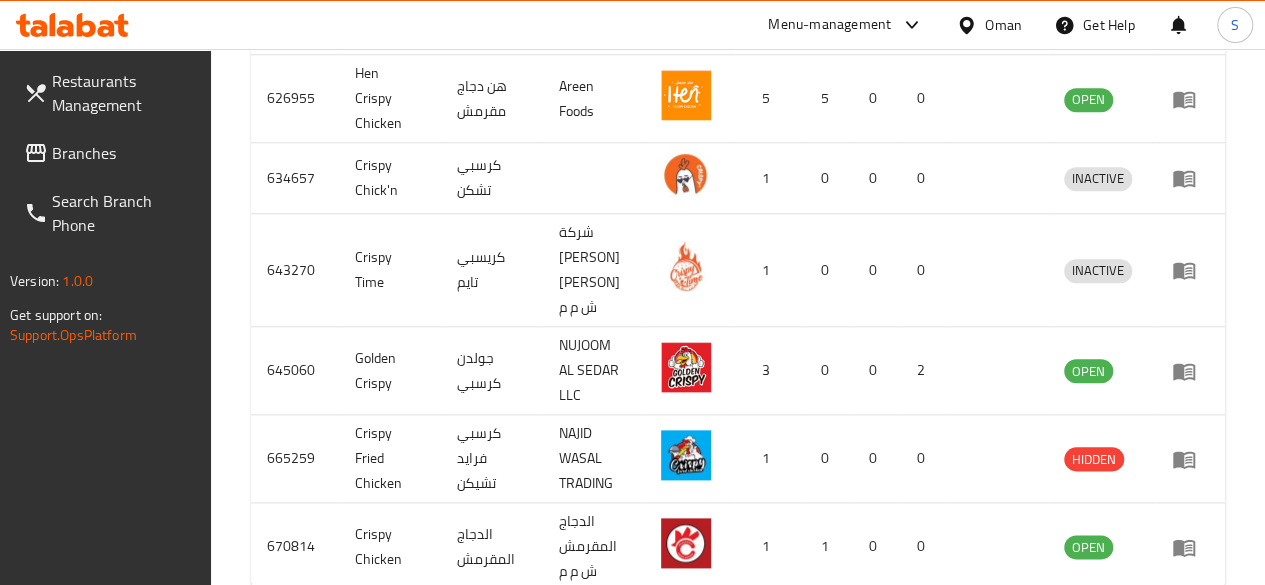 scroll, scrollTop: 1076, scrollLeft: 0, axis: vertical 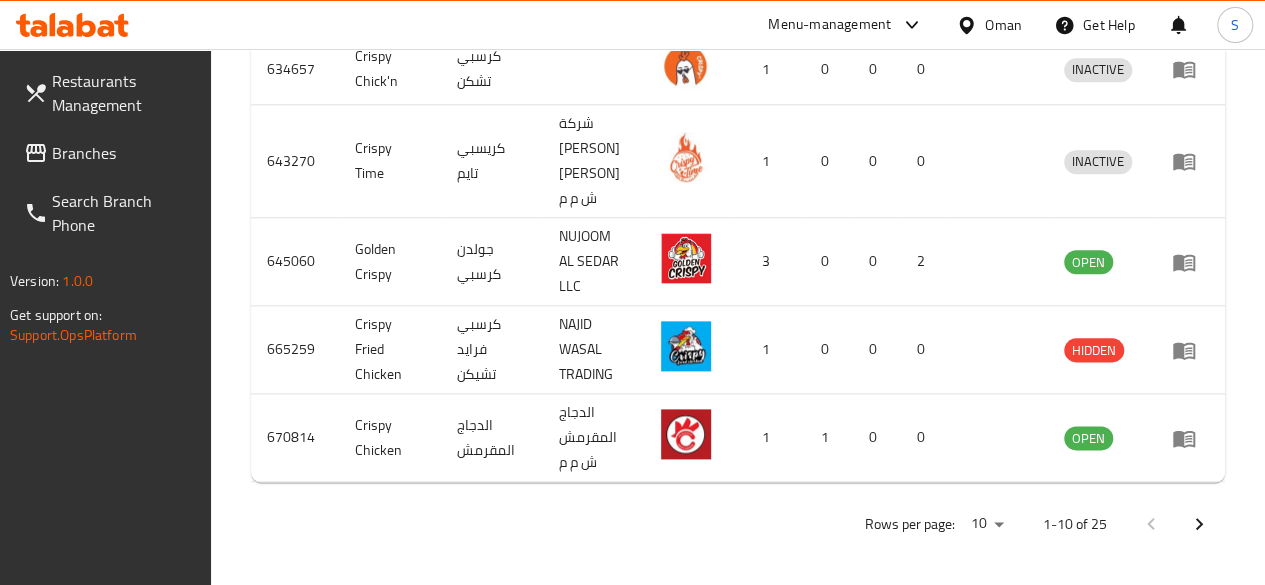click 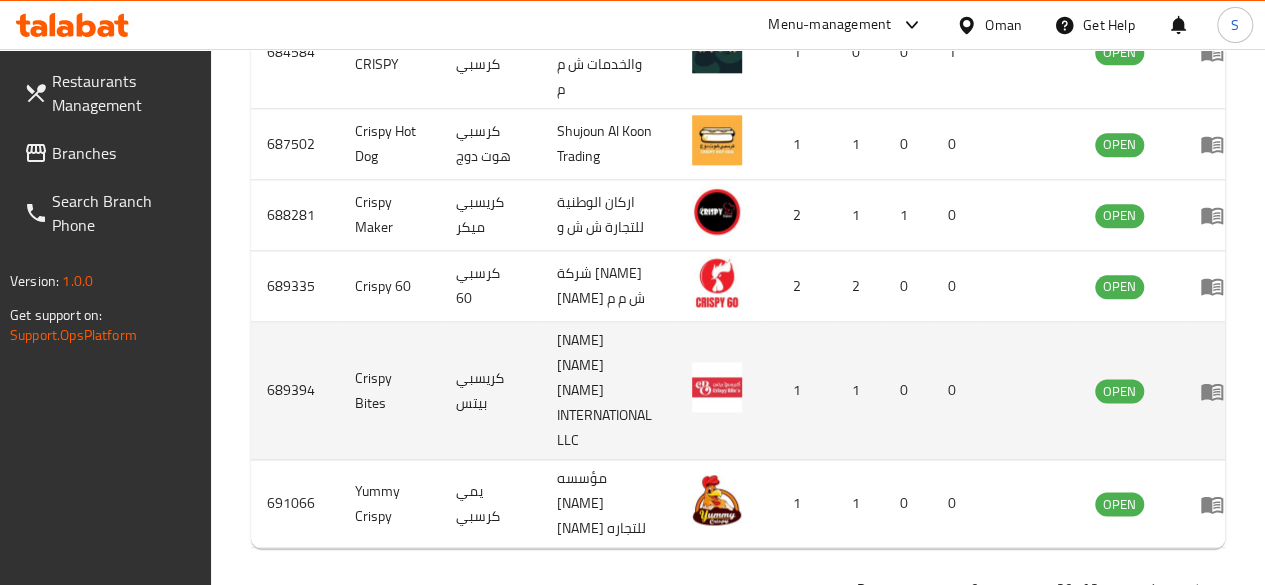 scroll, scrollTop: 1124, scrollLeft: 0, axis: vertical 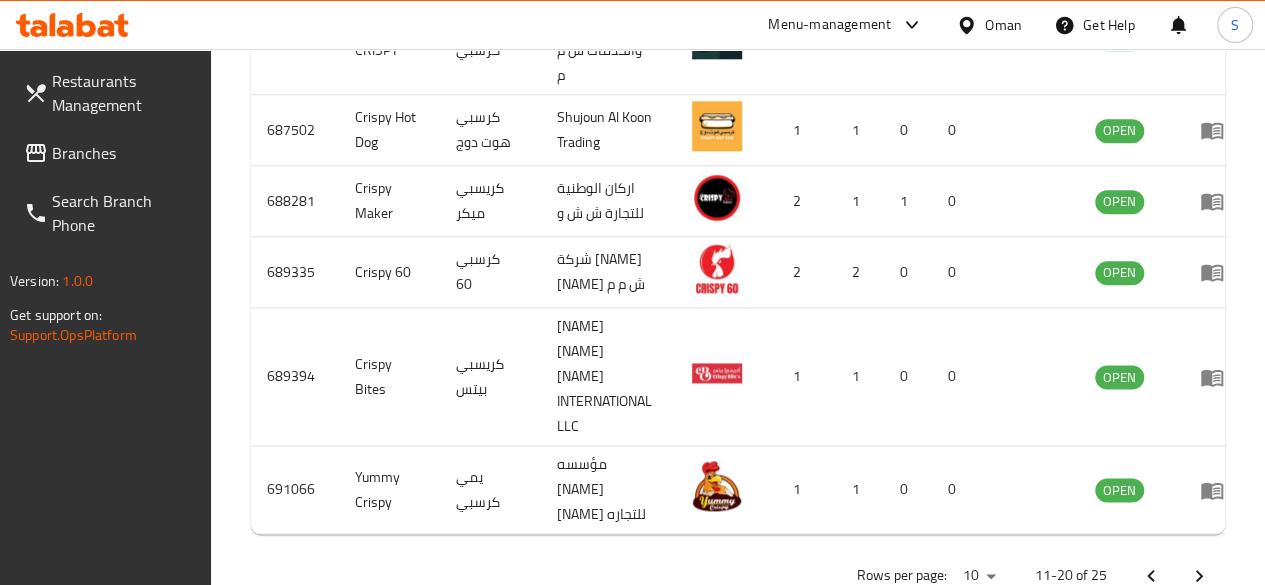 click 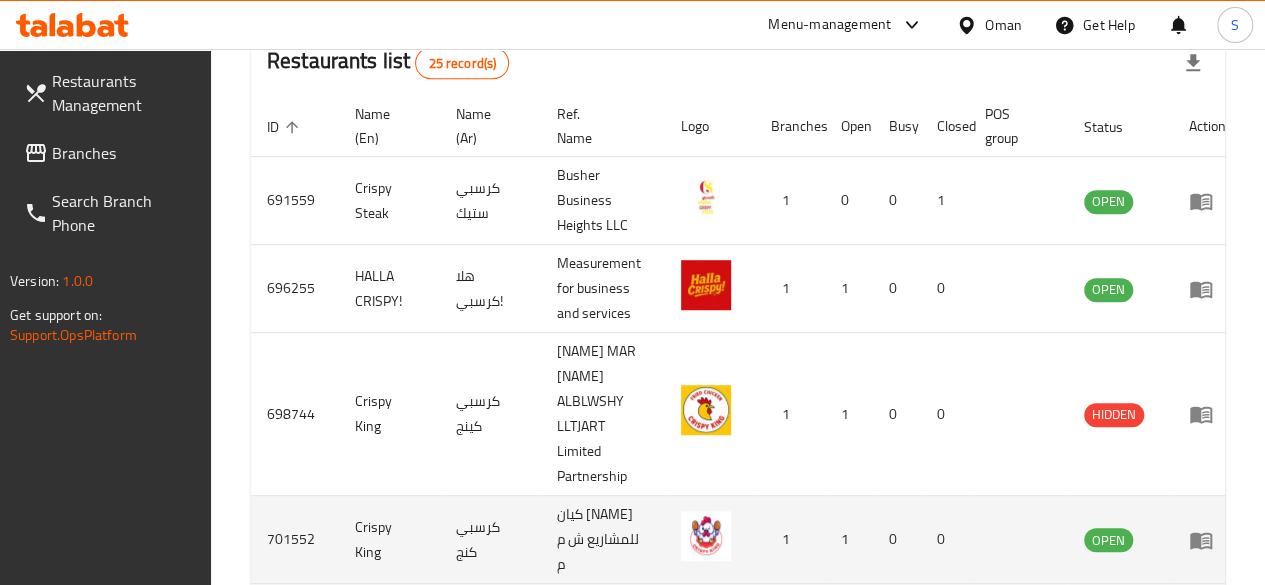 scroll, scrollTop: 538, scrollLeft: 0, axis: vertical 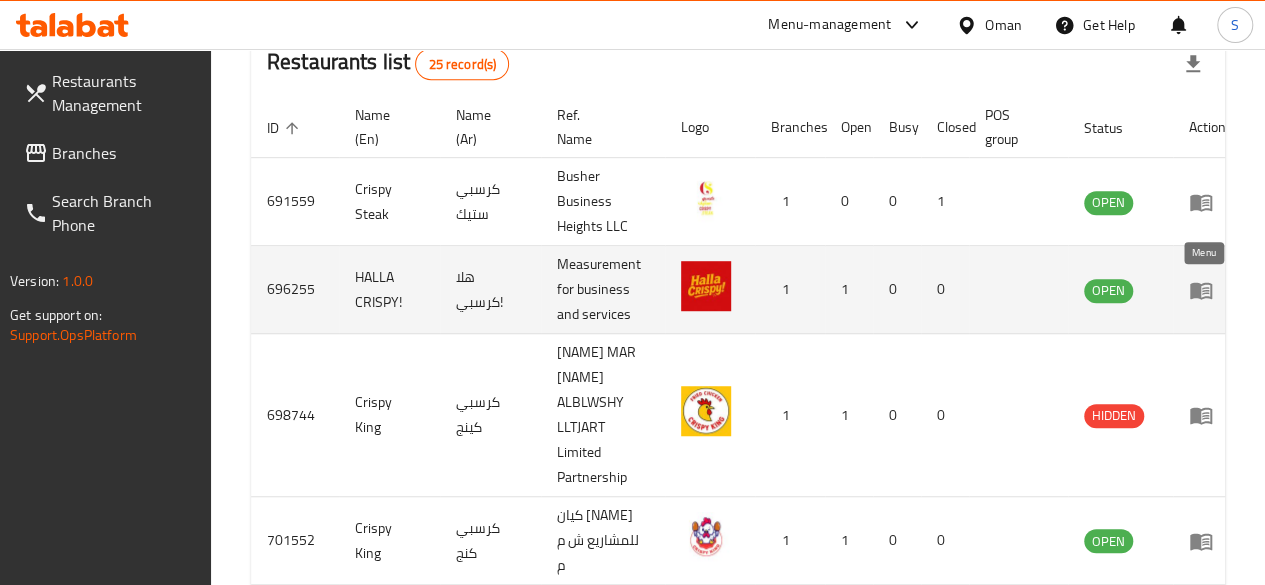 click 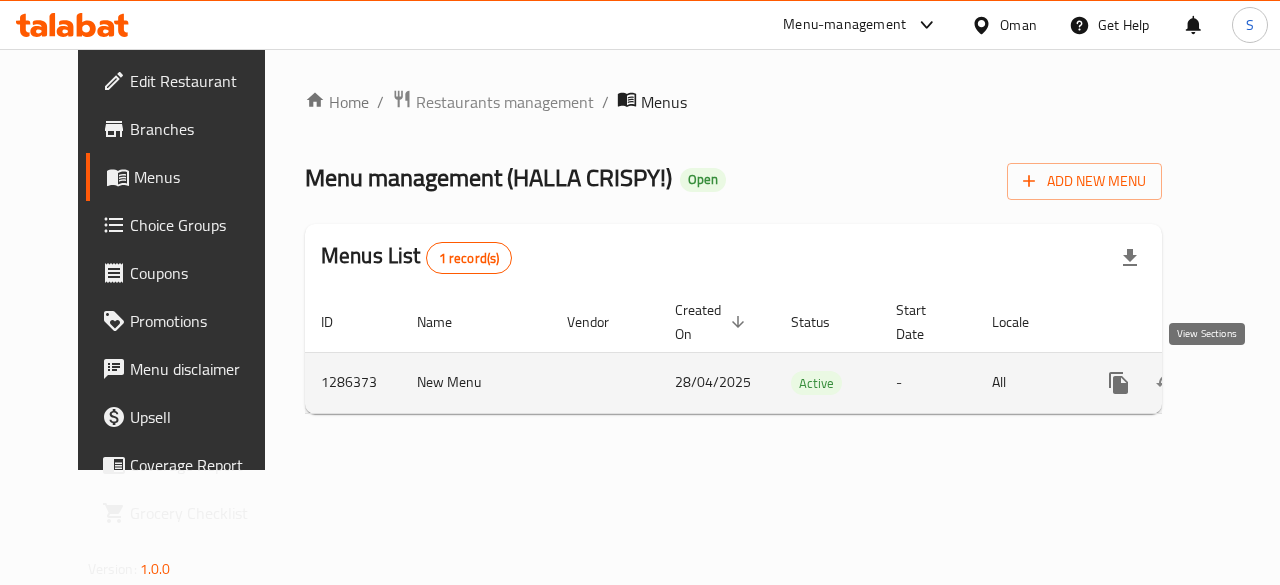 click 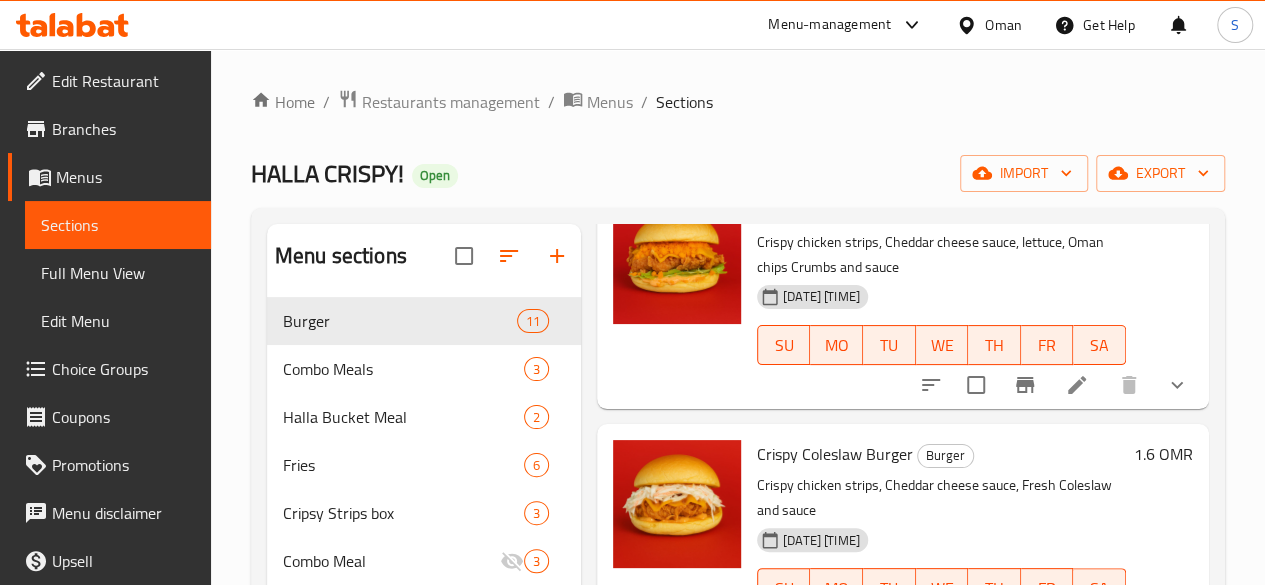 scroll, scrollTop: 358, scrollLeft: 0, axis: vertical 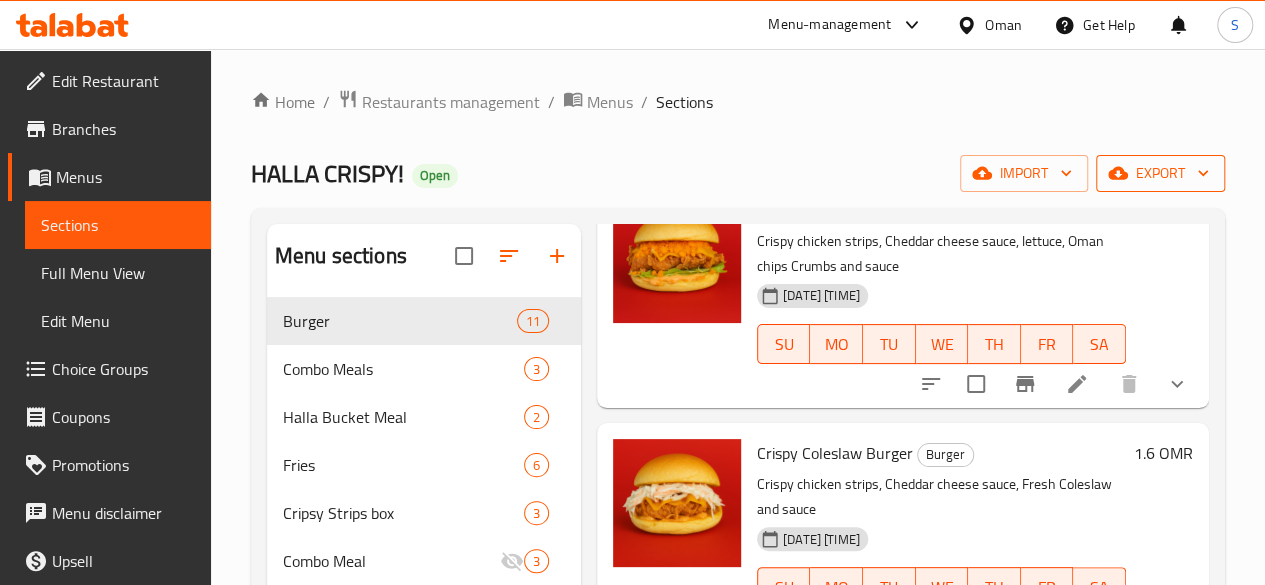click 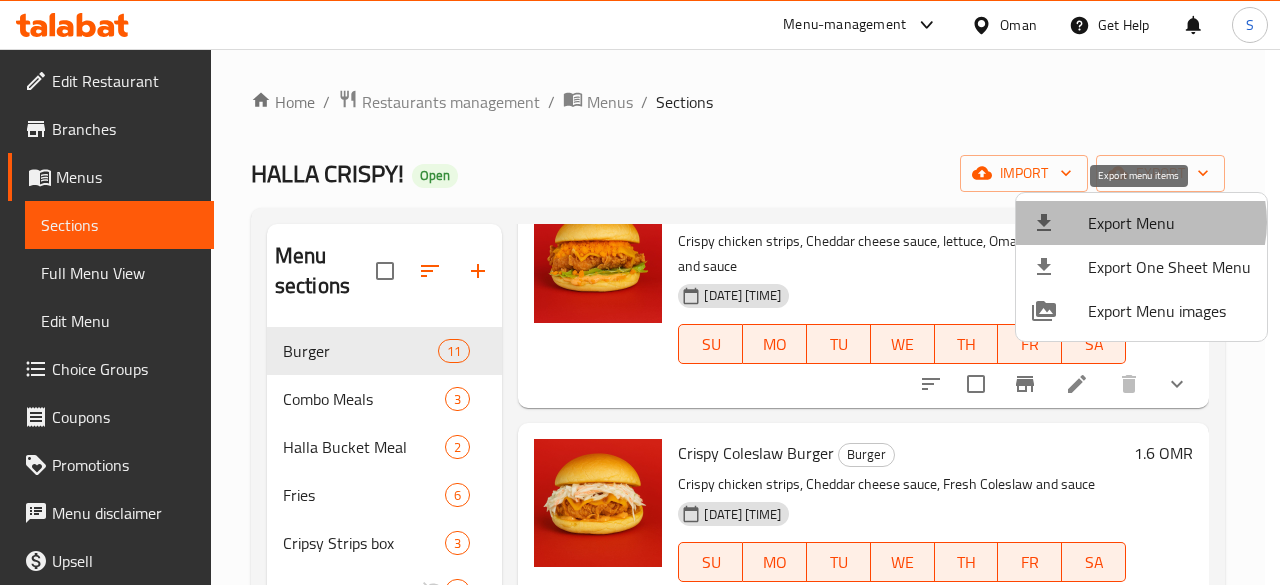 click on "Export Menu" at bounding box center (1169, 223) 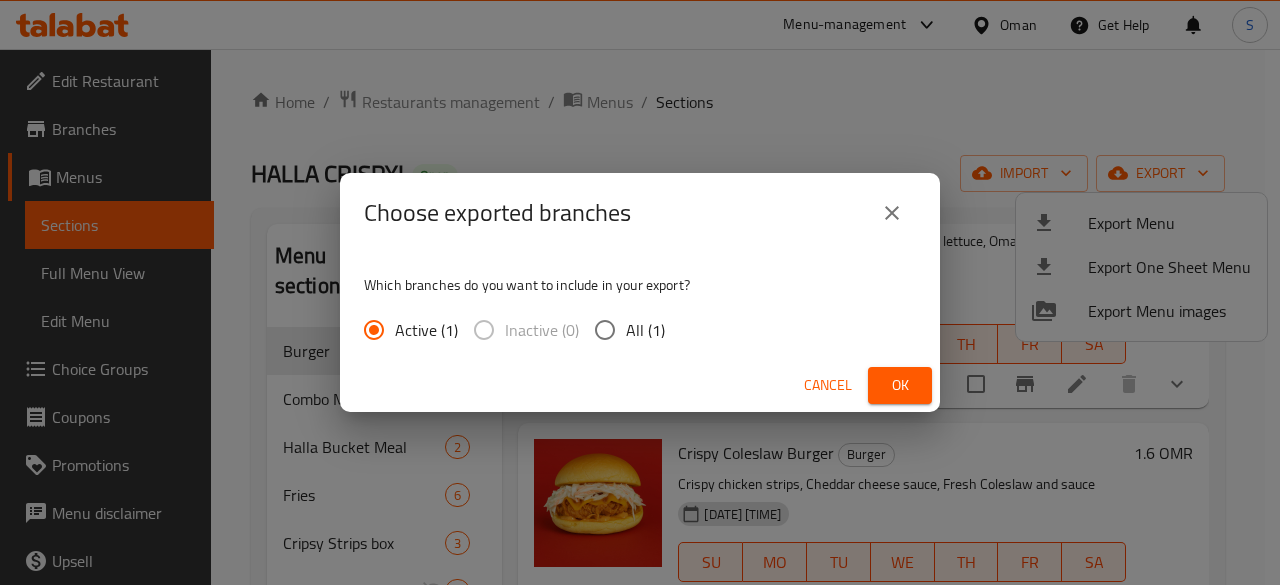 click on "Ok" at bounding box center [900, 385] 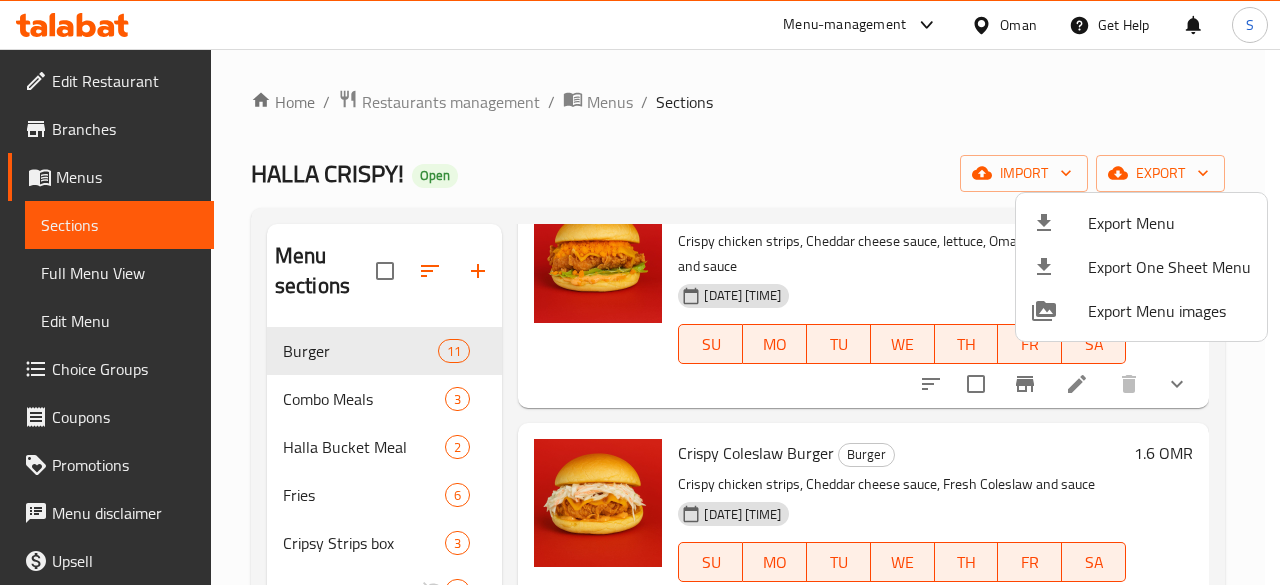 click at bounding box center (640, 292) 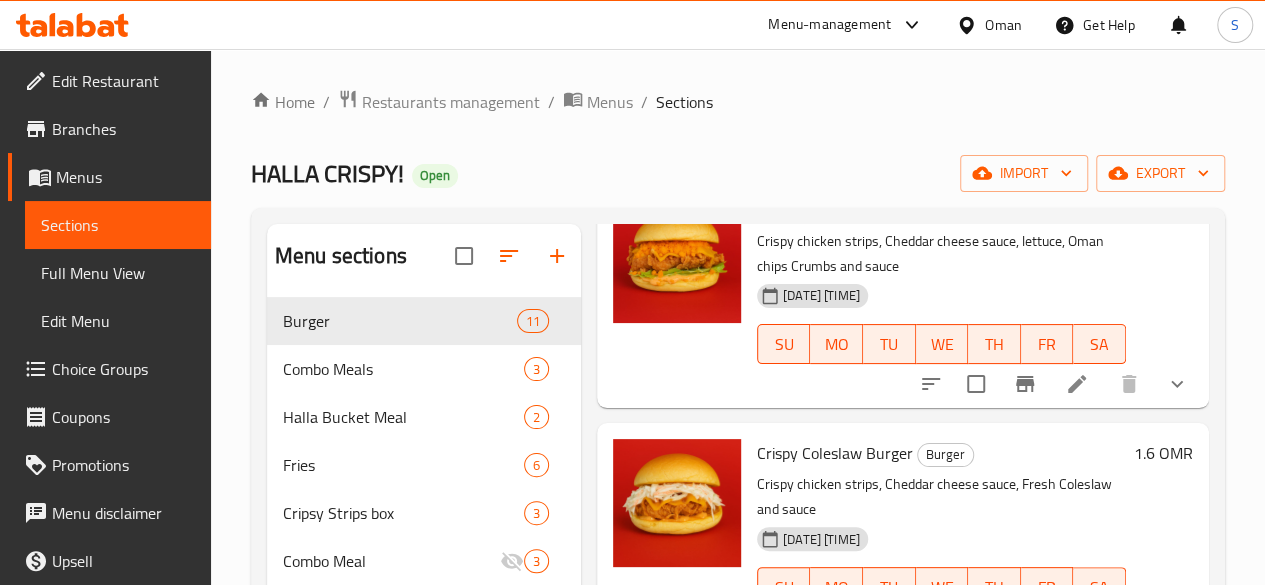 click 